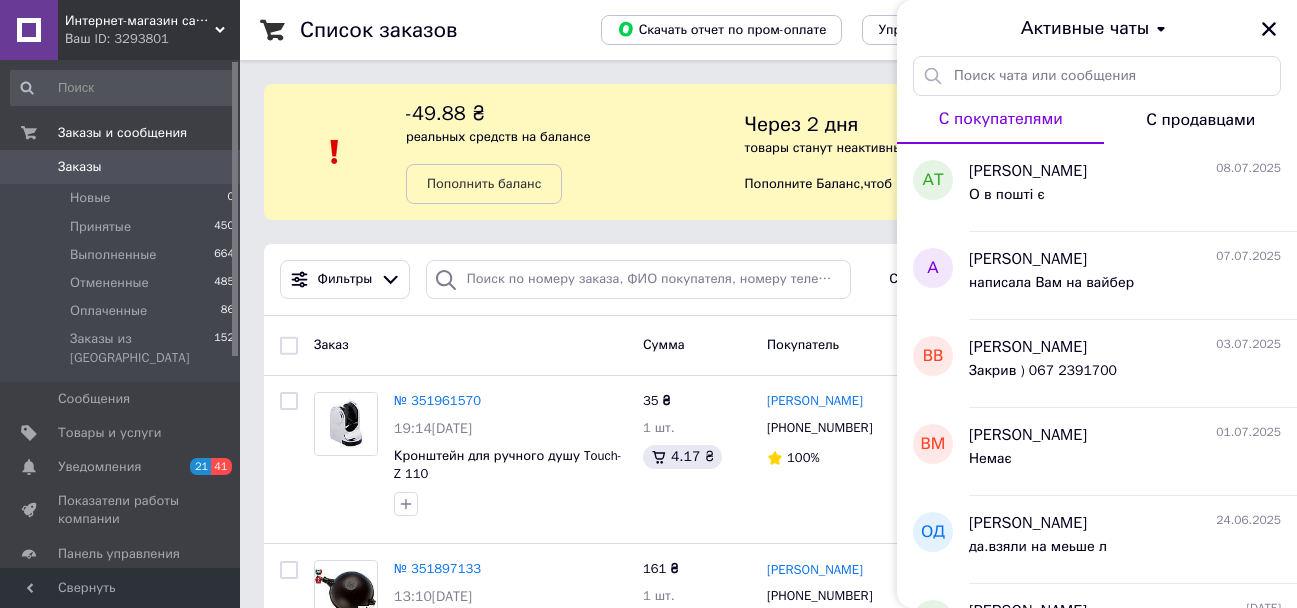 scroll, scrollTop: 0, scrollLeft: 0, axis: both 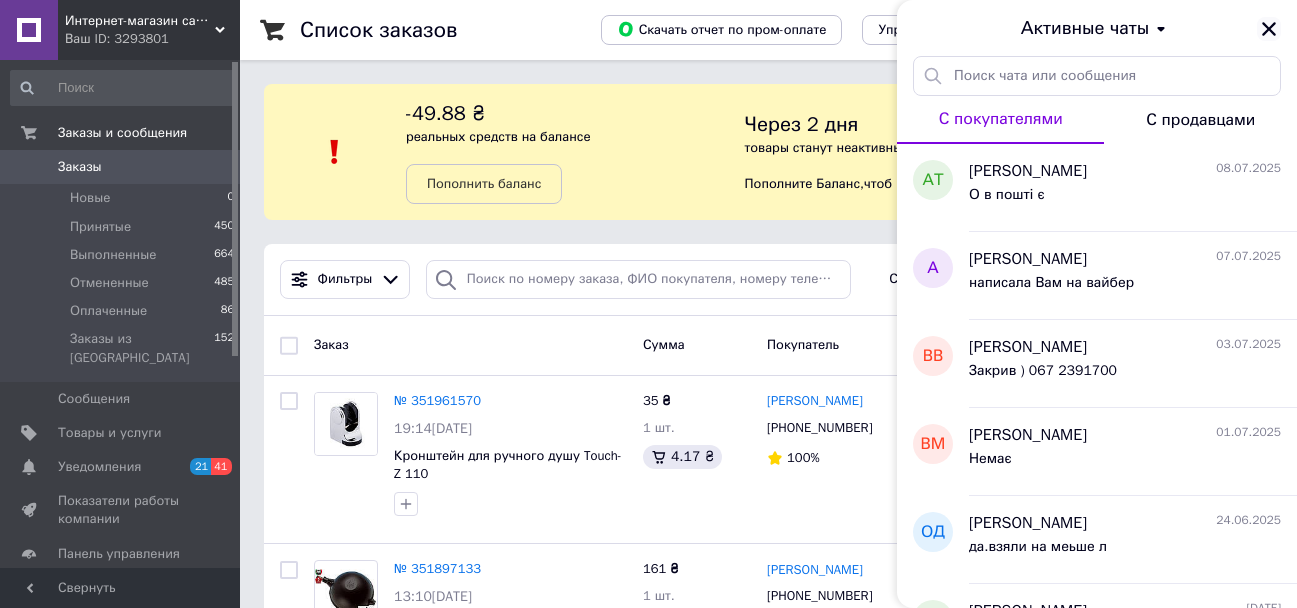 click 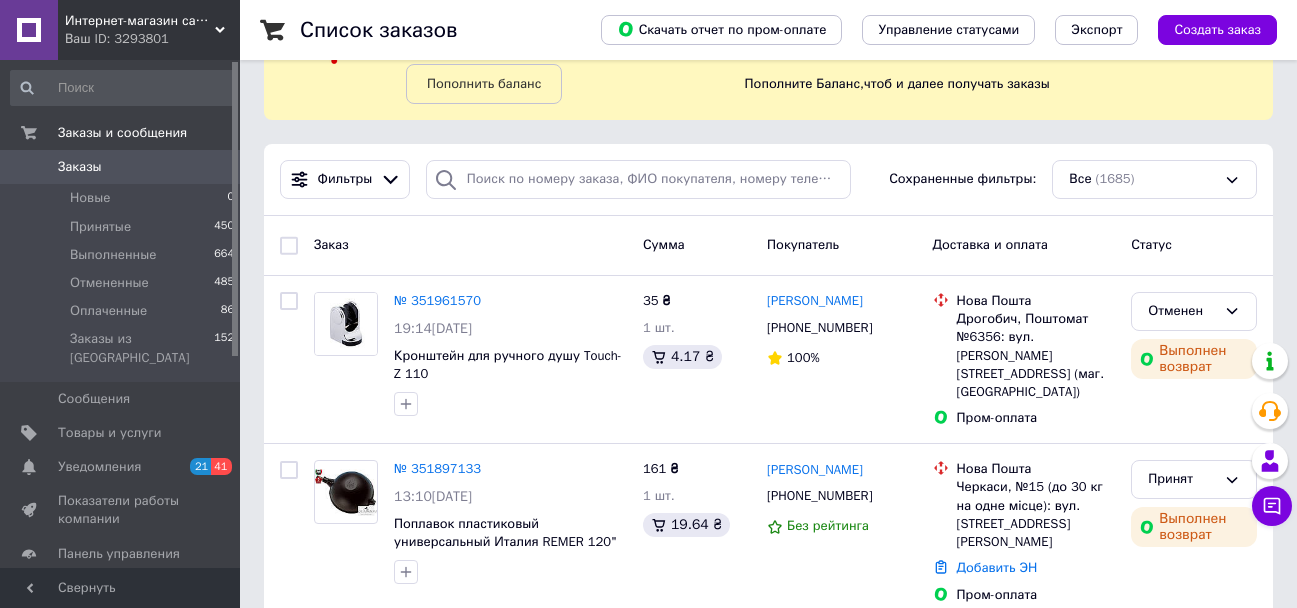 scroll, scrollTop: 220, scrollLeft: 0, axis: vertical 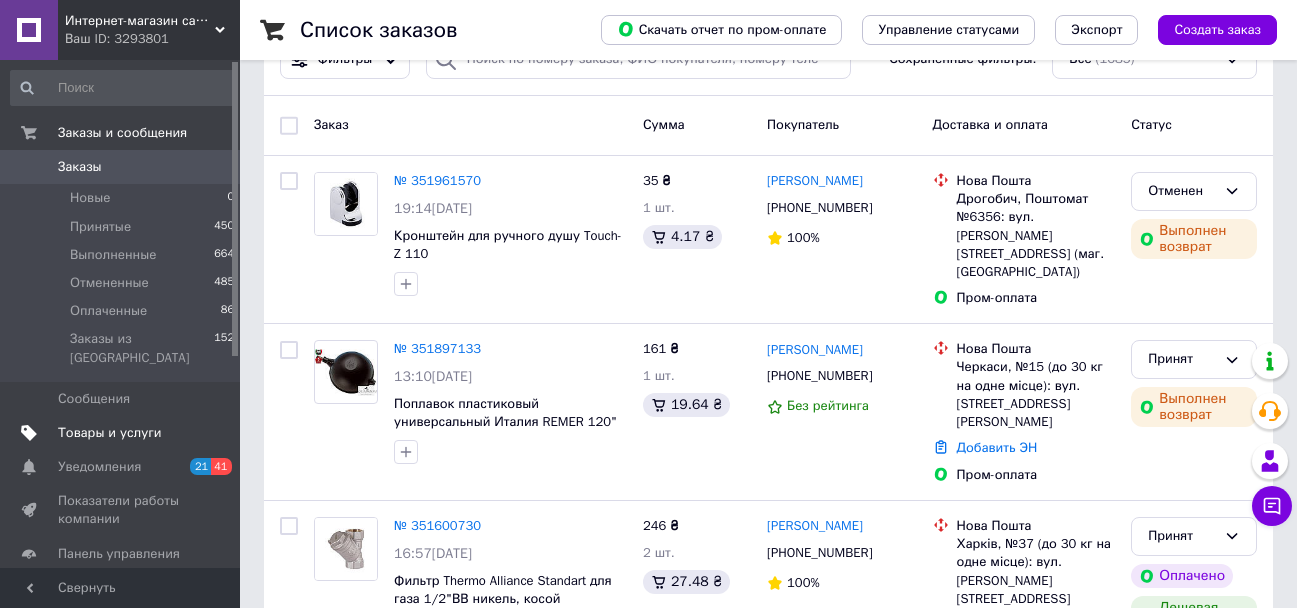 click on "Товары и услуги" at bounding box center (110, 433) 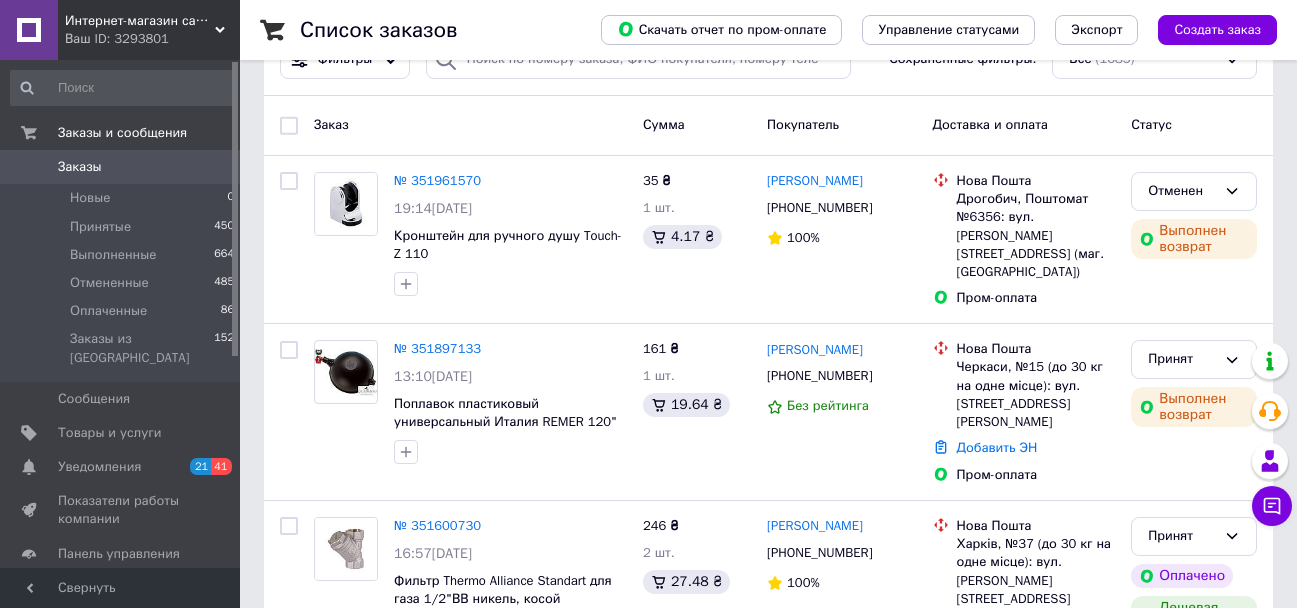 scroll, scrollTop: 0, scrollLeft: 0, axis: both 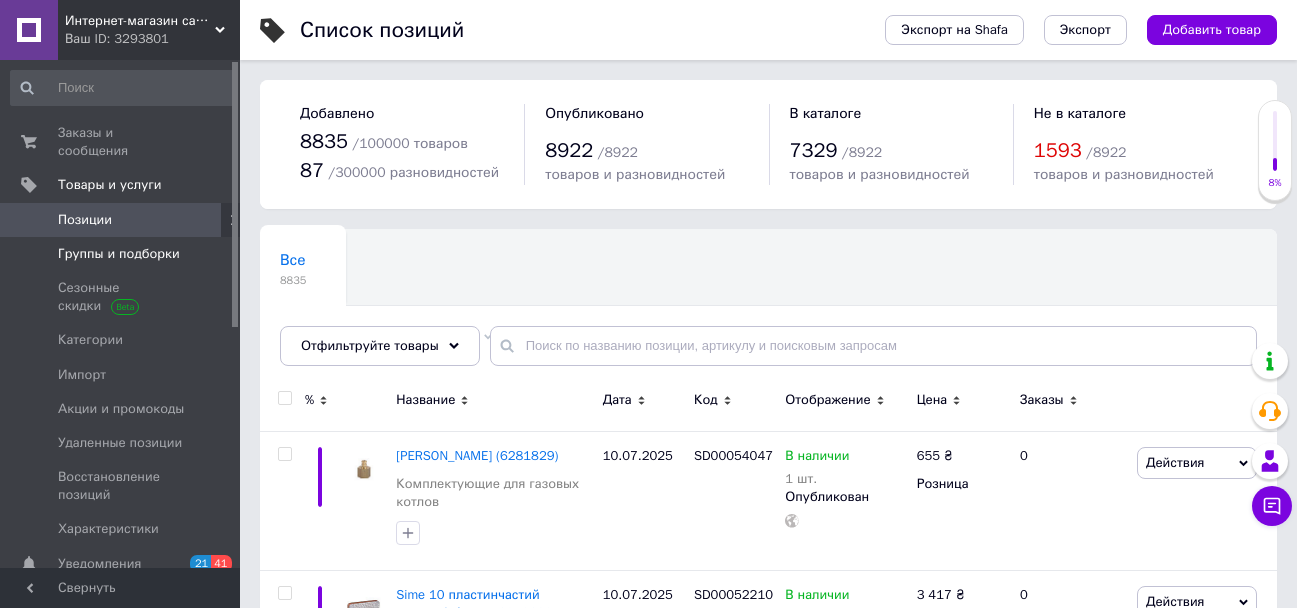 click on "Группы и подборки" at bounding box center (119, 254) 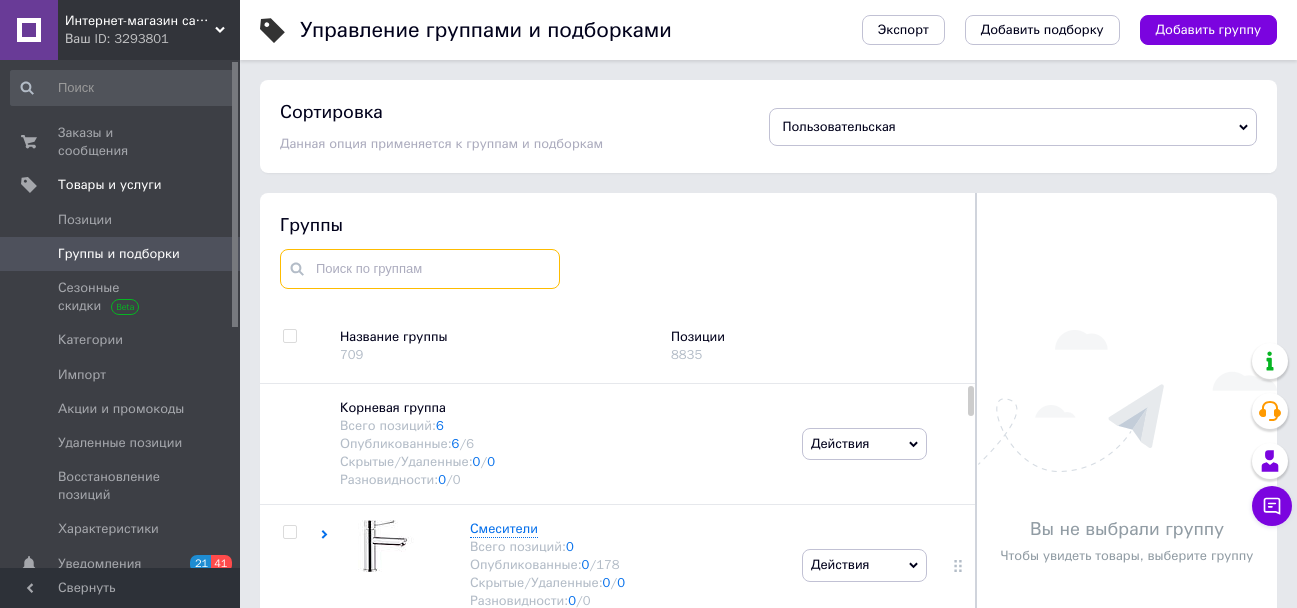 click at bounding box center [420, 269] 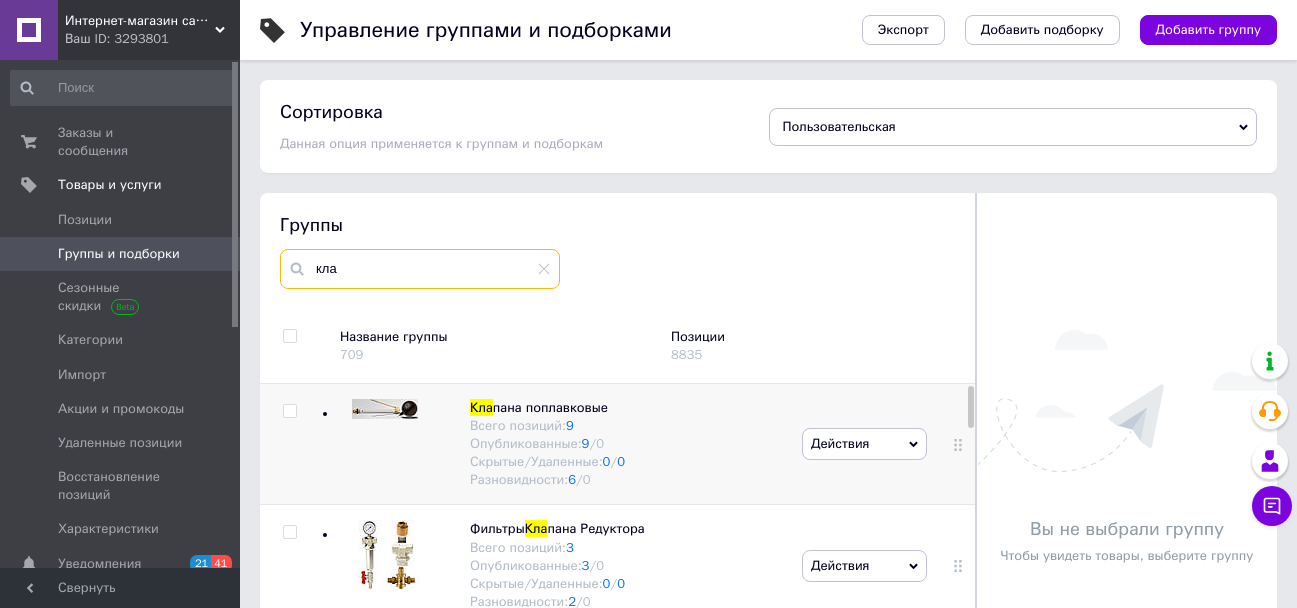 type on "кла" 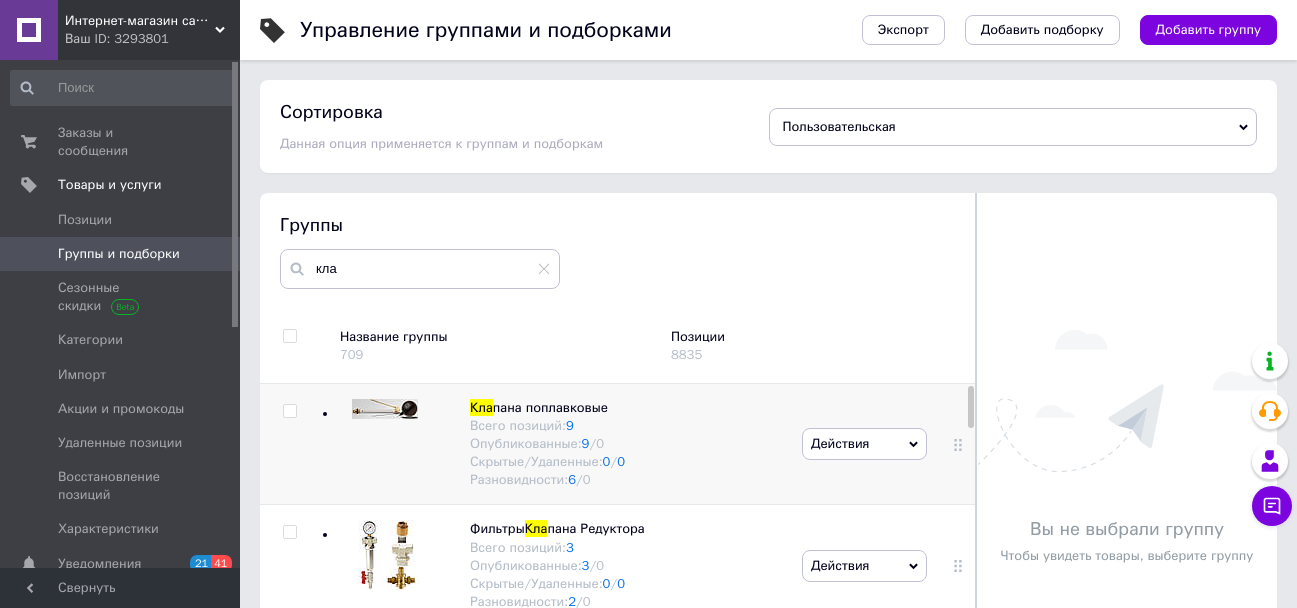 click on "Кла пана поплавковые Всего позиций:  9 Опубликованные:  9  /  0 Скрытые/Удаленные:  0  /  0 Разновидности:  6  /  0" at bounding box center [558, 444] 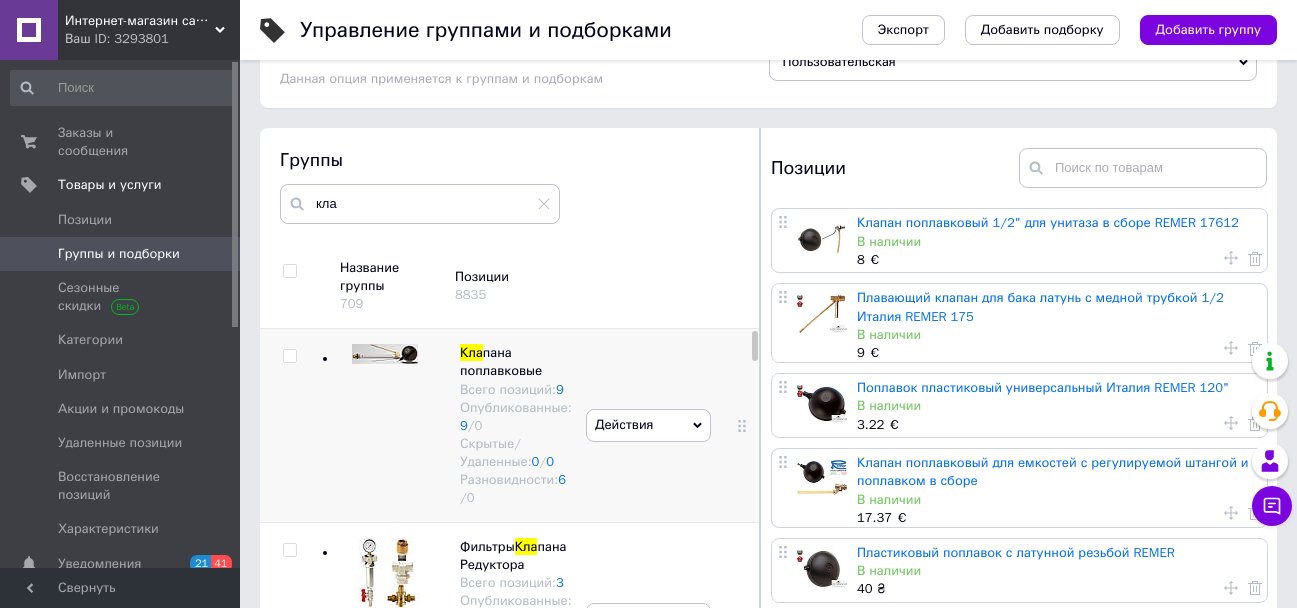 scroll, scrollTop: 100, scrollLeft: 0, axis: vertical 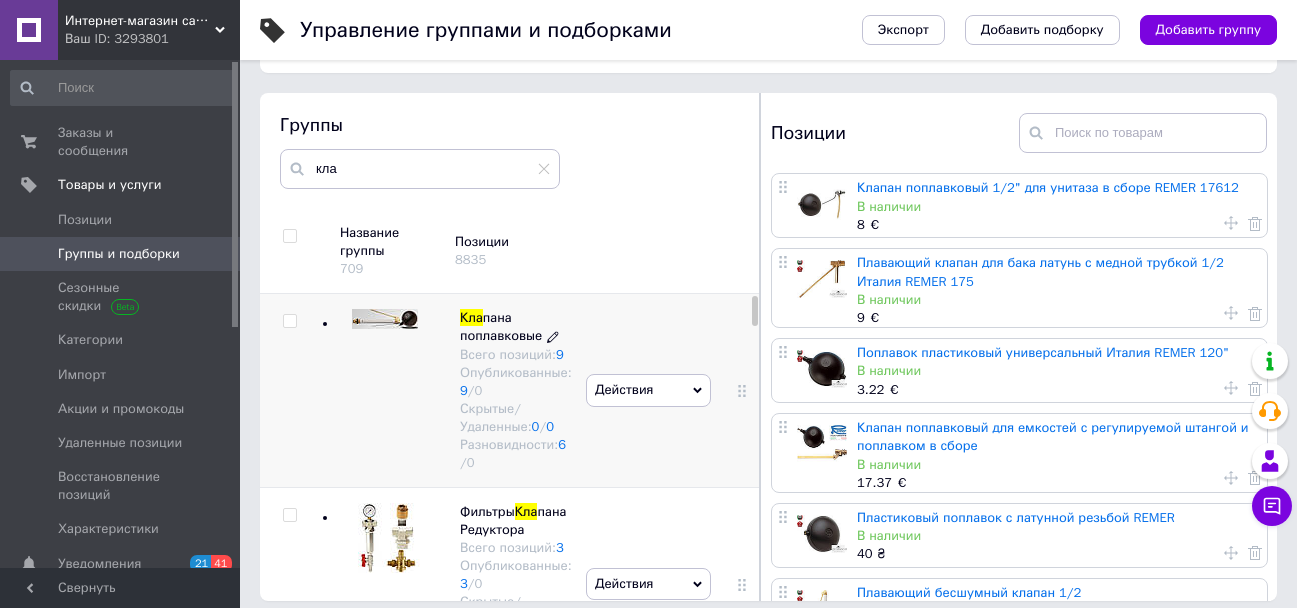 click on "Кла пана поплавковые" at bounding box center [501, 326] 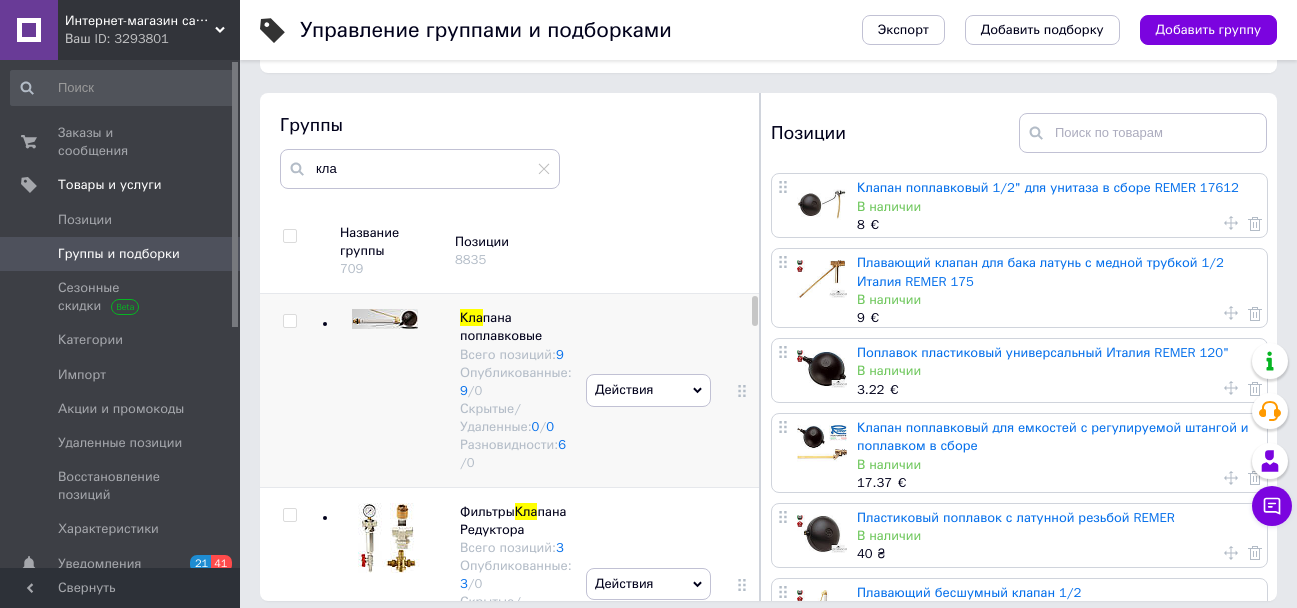 click on "Действия" at bounding box center [648, 390] 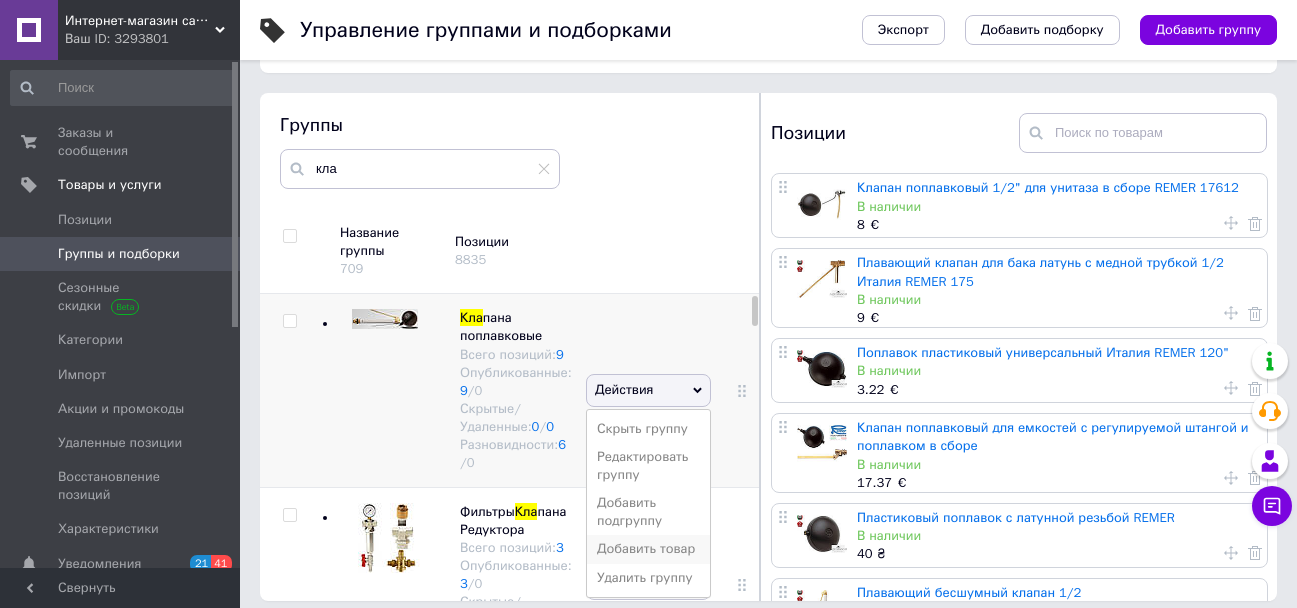 click on "Добавить товар" at bounding box center [648, 549] 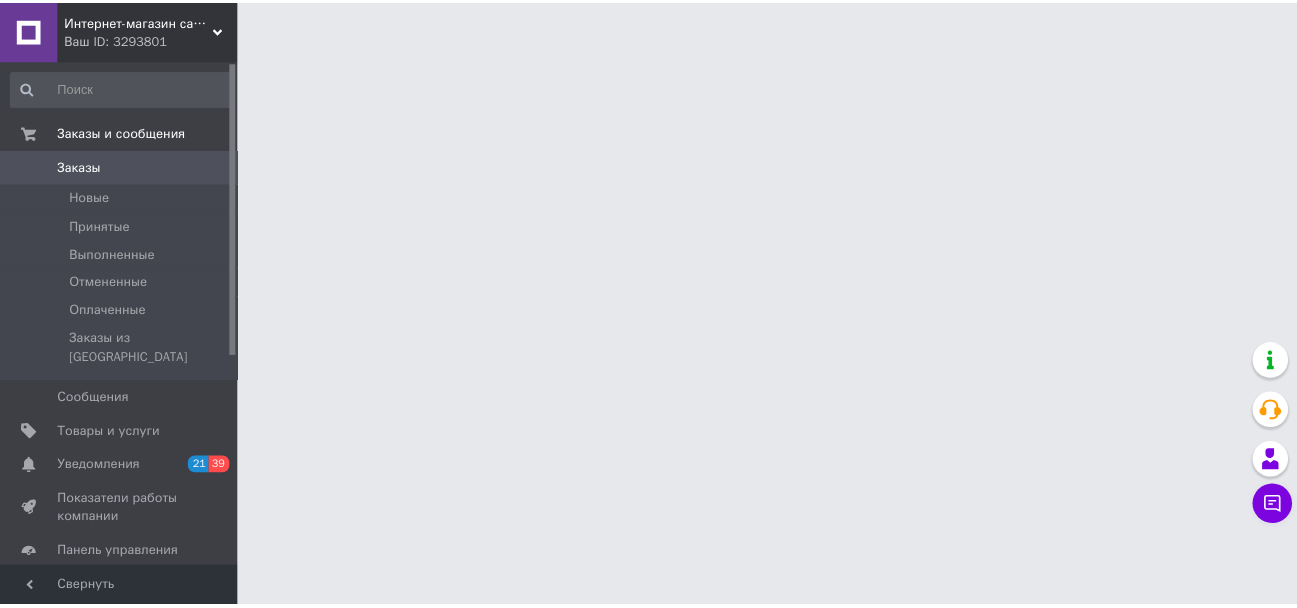 scroll, scrollTop: 0, scrollLeft: 0, axis: both 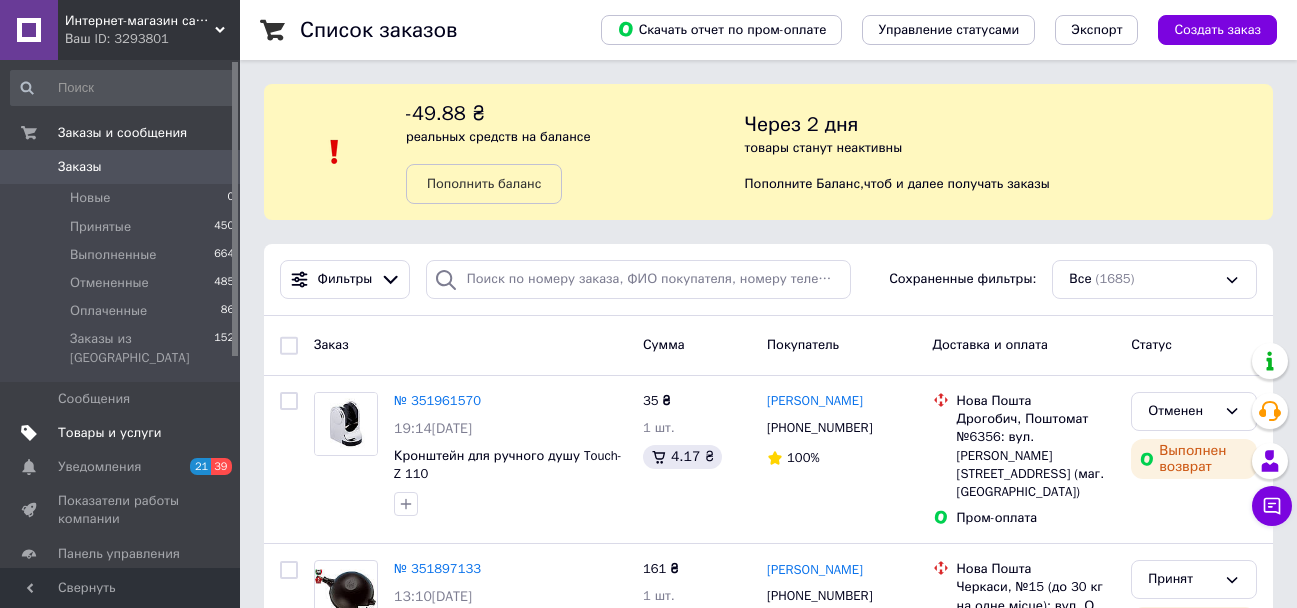 click on "Товары и услуги" at bounding box center [110, 433] 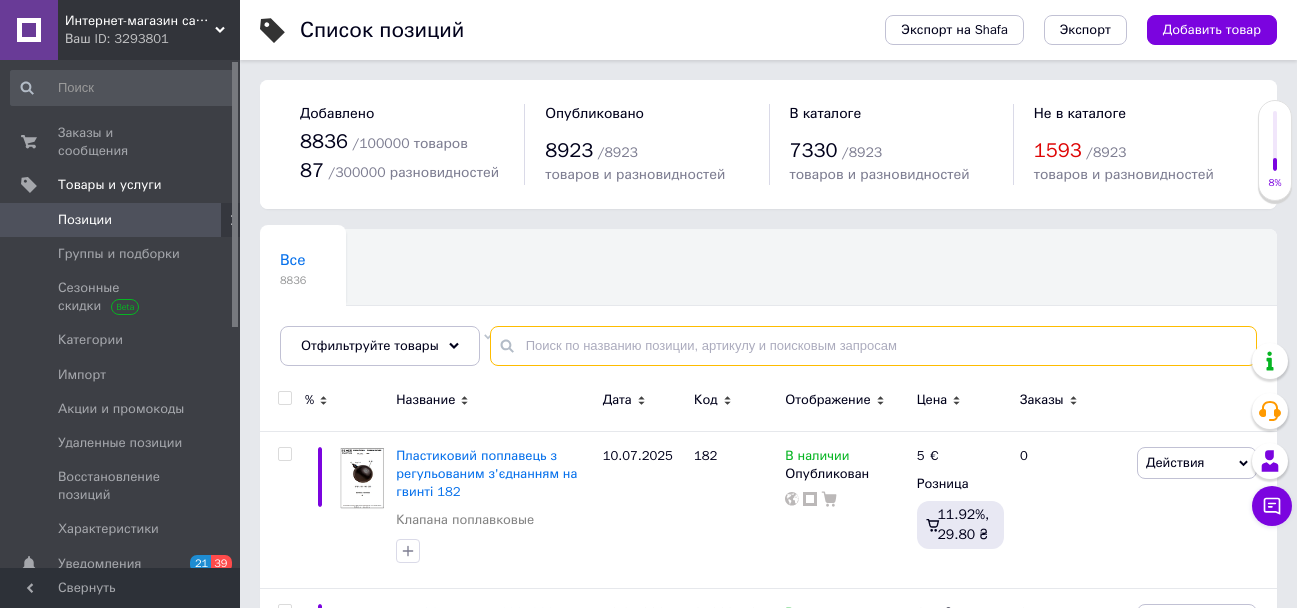 click at bounding box center (873, 346) 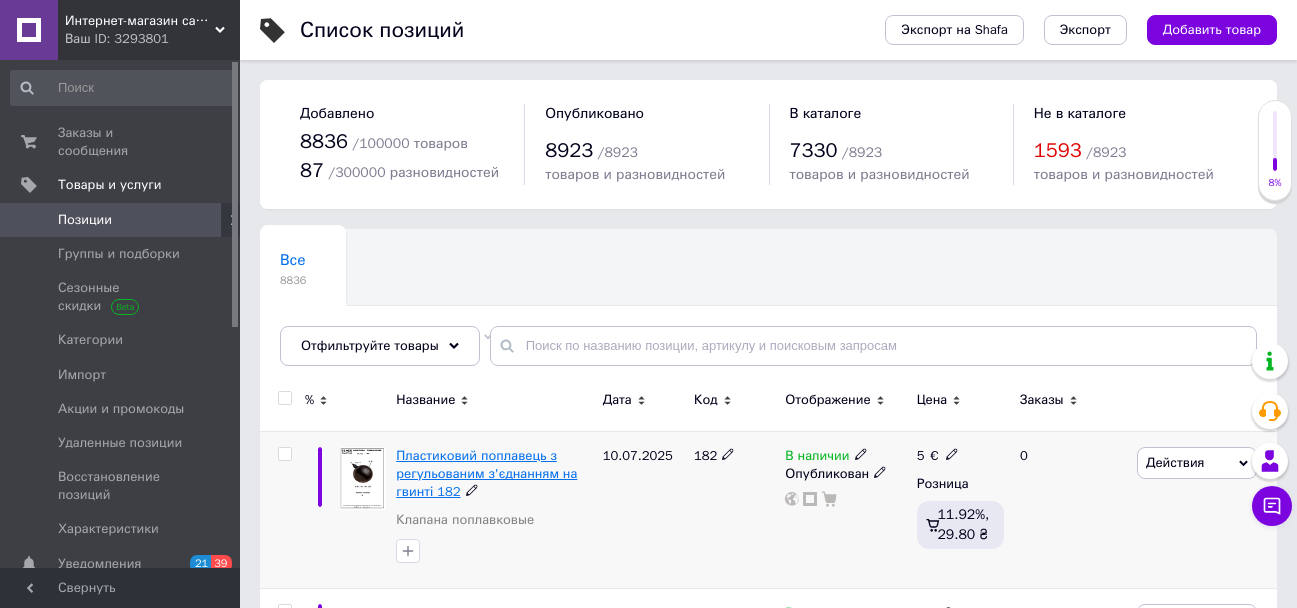 click on "Пластиковий поплавець з регульованим з'єднанням на гвинті 182" at bounding box center [486, 473] 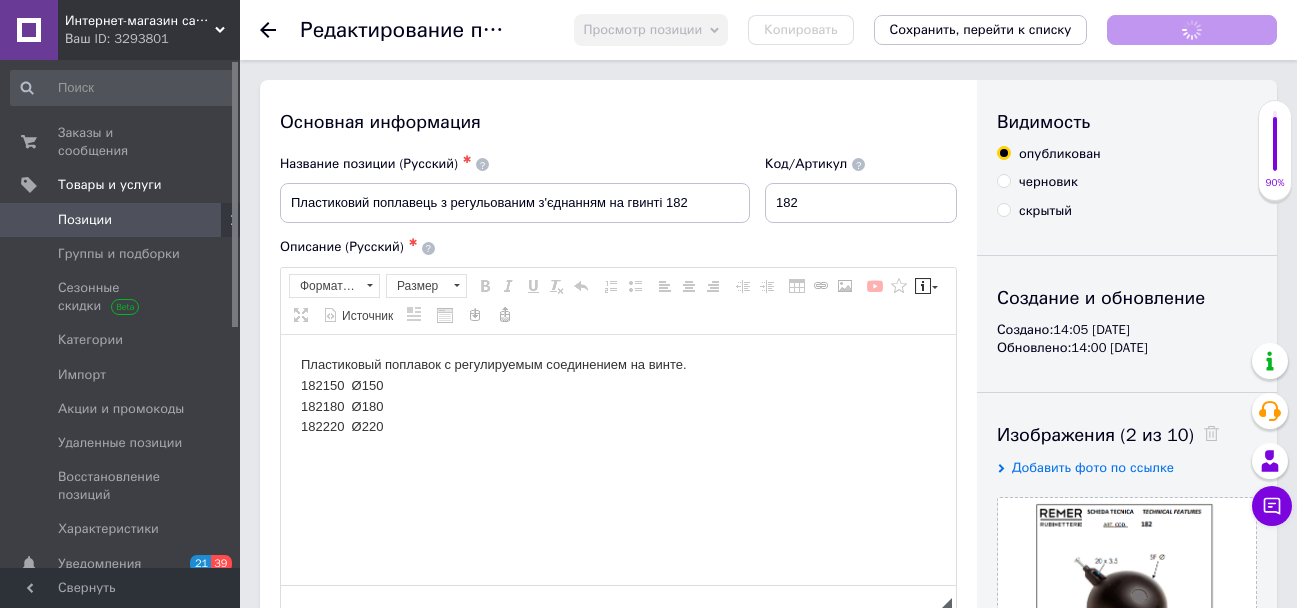 scroll, scrollTop: 0, scrollLeft: 0, axis: both 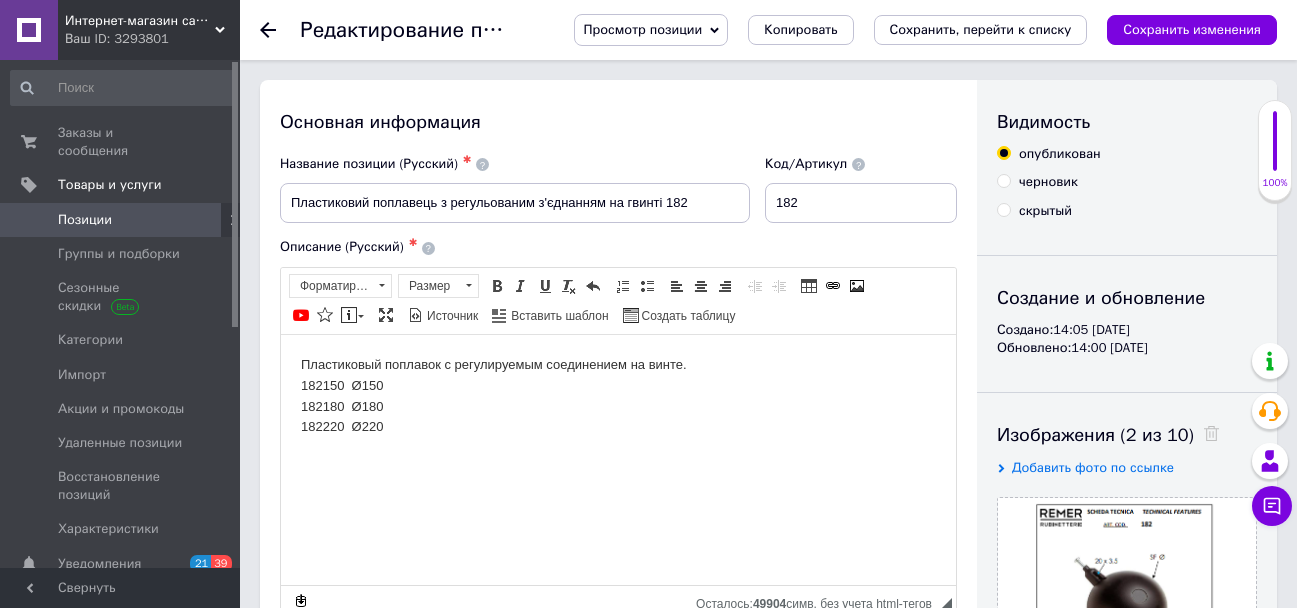 click on "Пластиковый поплавок с регулируемым соединением на винте. 182150  Ø150 182180  Ø180 182220  Ø220" at bounding box center (618, 395) 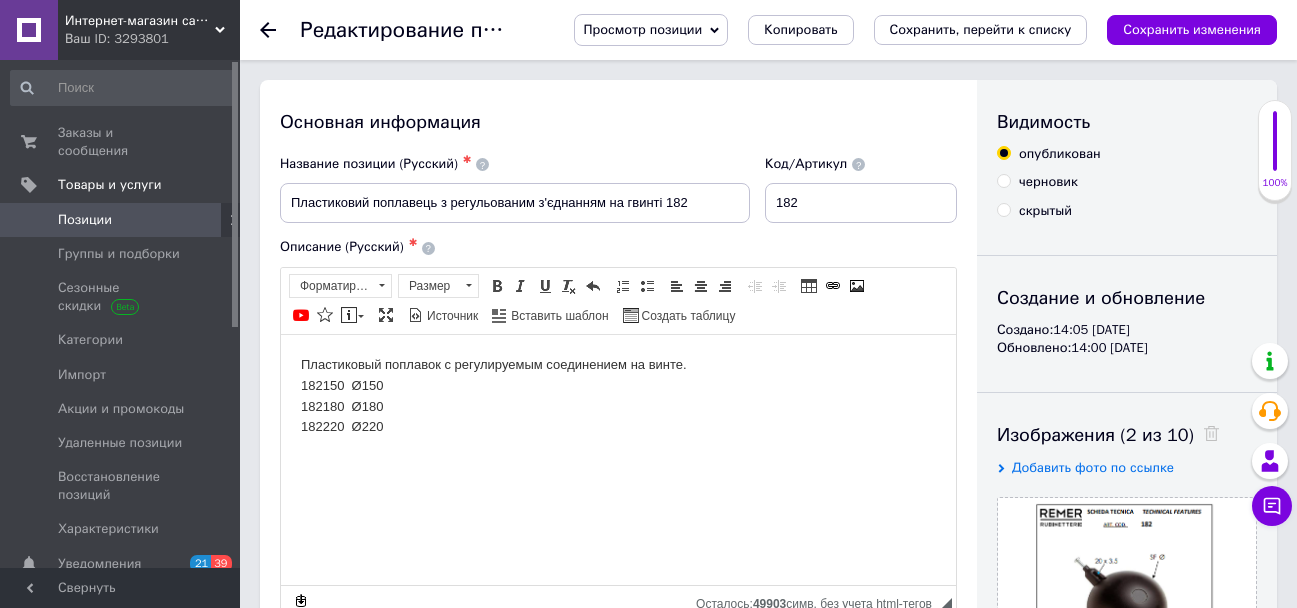 click on "Пластиковый поплавок с регулируемым соединением на винте. 182150  Ø150 182180  Ø180  182220  Ø220" at bounding box center (618, 395) 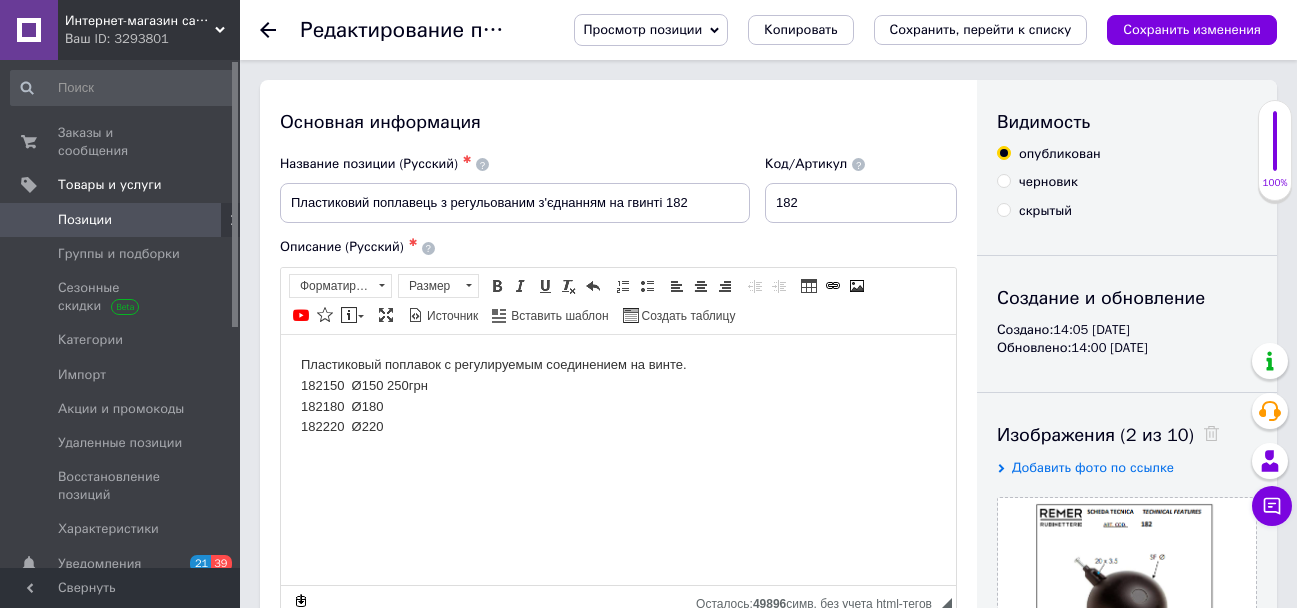click on "Пластиковый поплавок с регулируемым соединением на винте. 182150  Ø150 250грн 182180  Ø180  182220  Ø220" at bounding box center (618, 395) 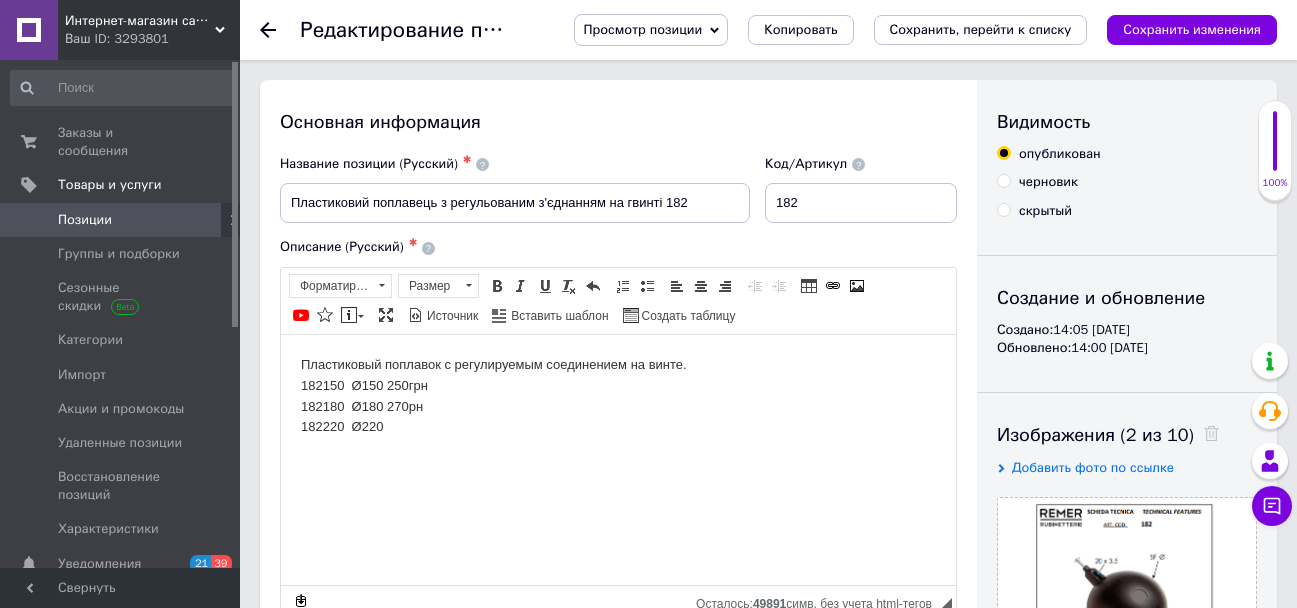 click on "Пластиковый поплавок с регулируемым соединением на винте. 182150  Ø150 250грн 182180  Ø180 270рн 182220  Ø220" at bounding box center (618, 395) 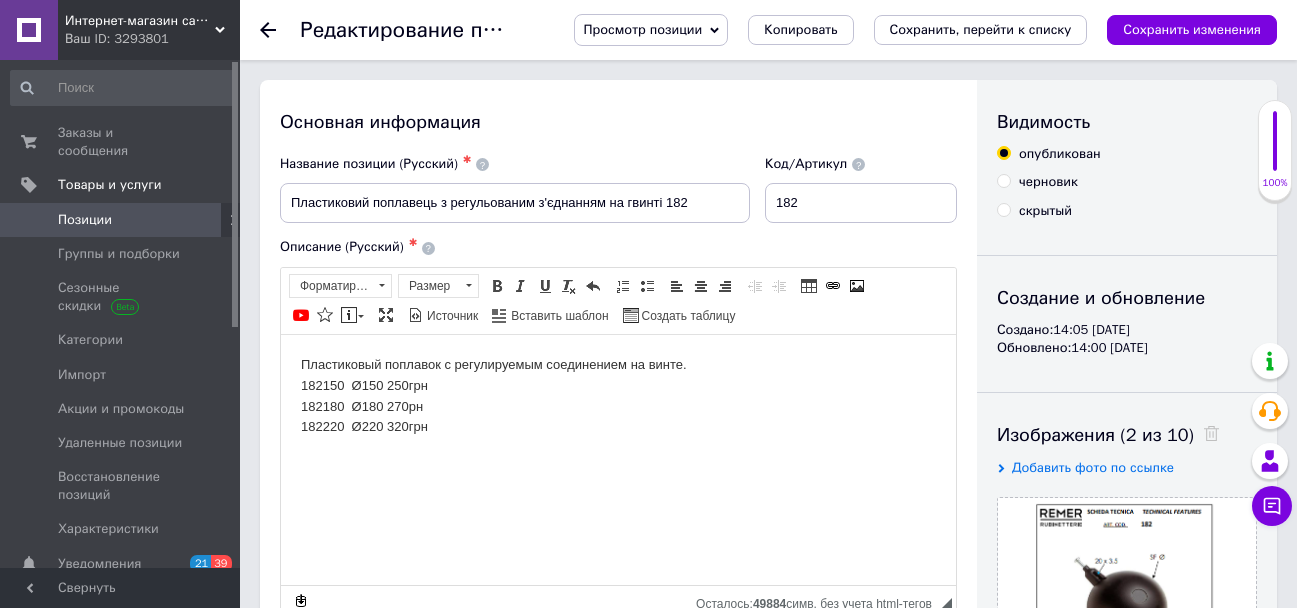 click on "Пластиковый поплавок с регулируемым соединением на винте. 182150  Ø150 250грн 182180  Ø180 270рн 182220  Ø220 320грн" at bounding box center [618, 395] 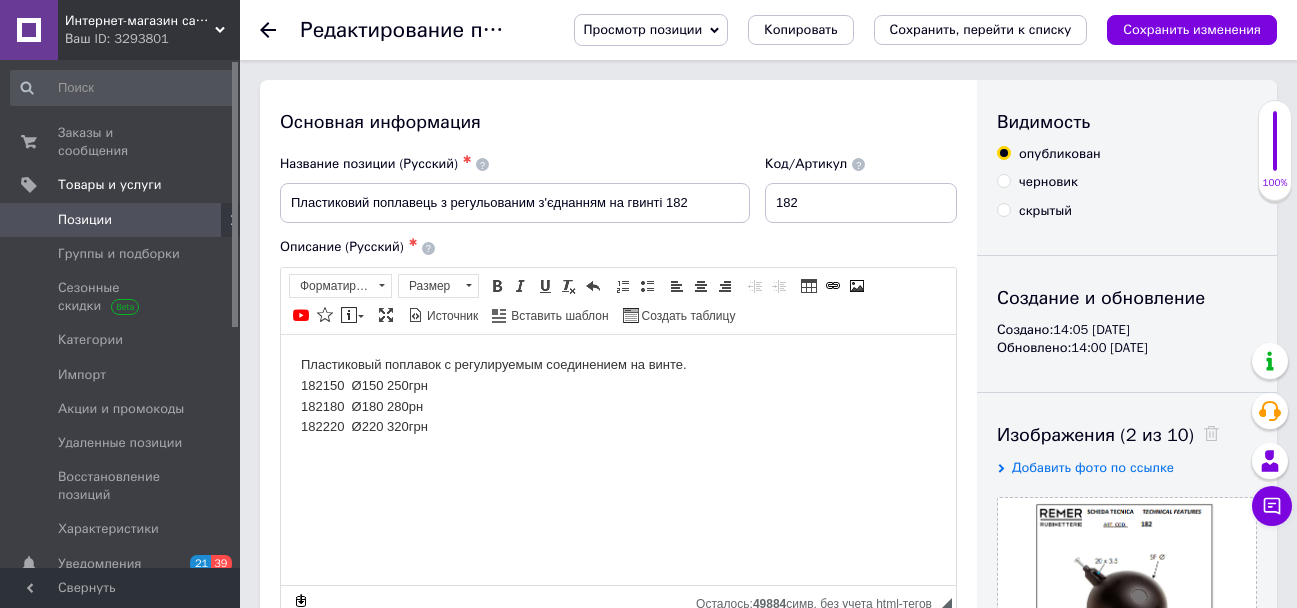 click on "Пластиковый поплавок с регулируемым соединением на винте. 182150  Ø150 250грн 182180  Ø180 280рн 182220  Ø220 320грн" at bounding box center [618, 395] 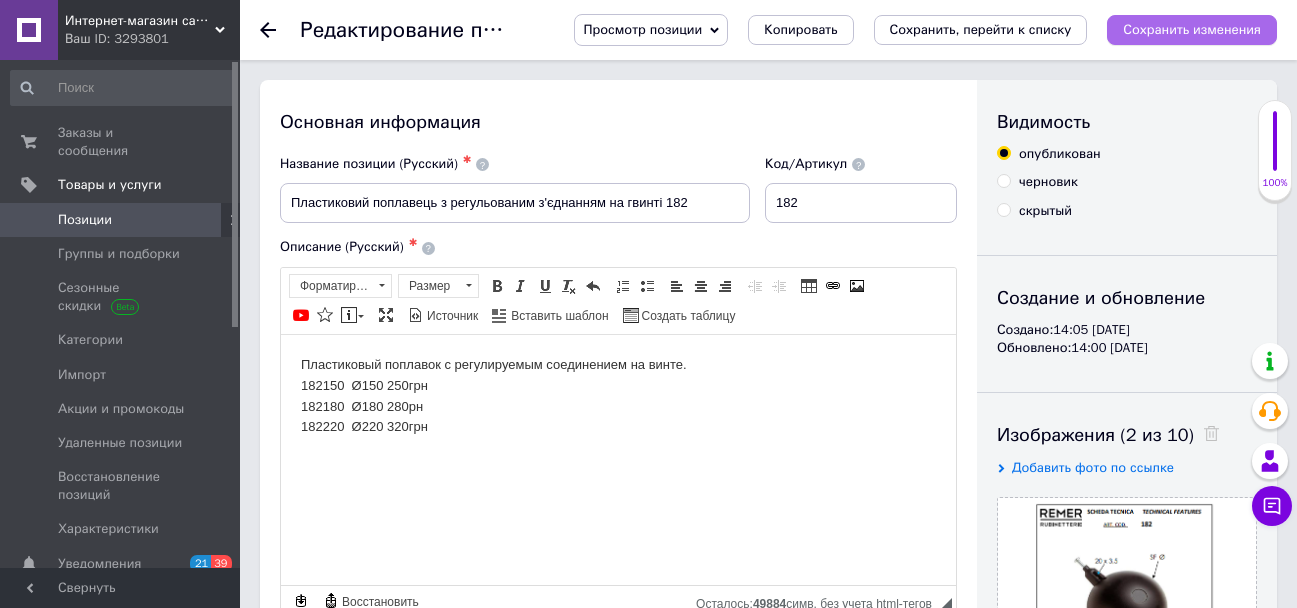 click on "Сохранить изменения" at bounding box center (1192, 29) 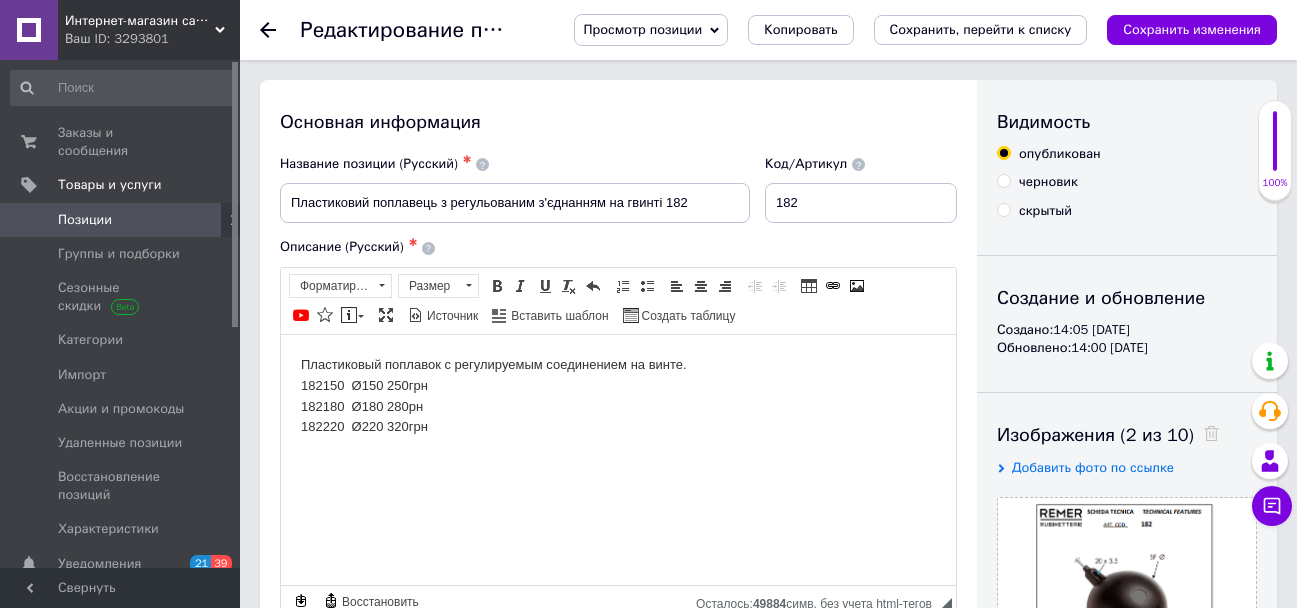 click on "Сохранить, перейти к списку" at bounding box center [981, 30] 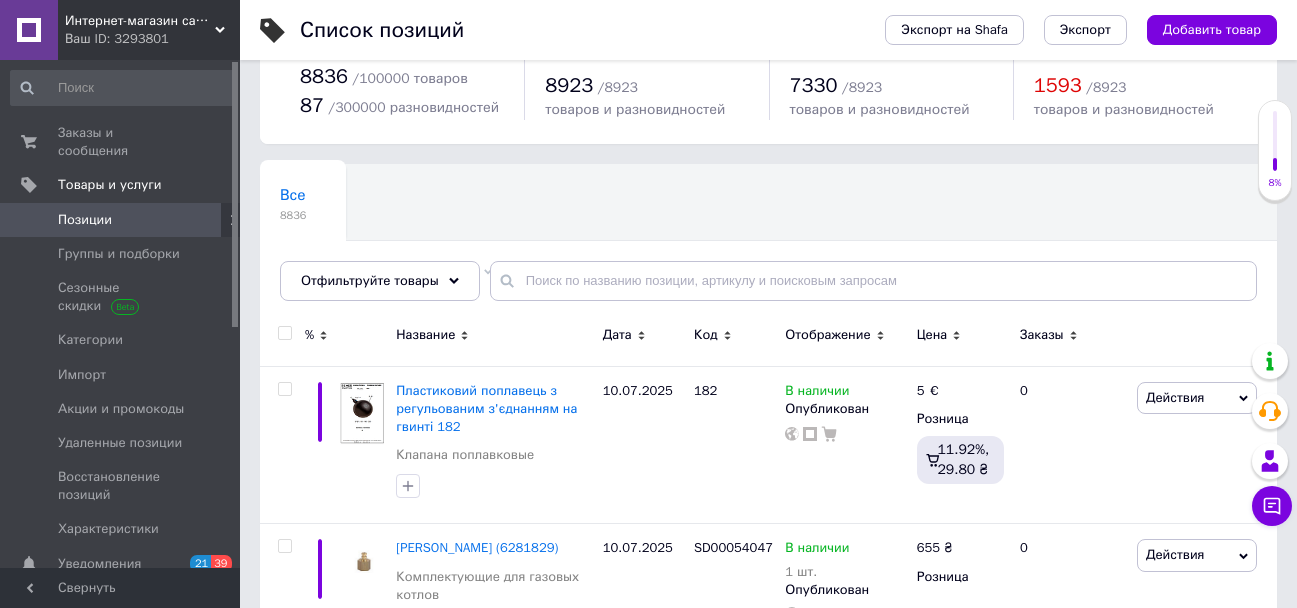scroll, scrollTop: 100, scrollLeft: 0, axis: vertical 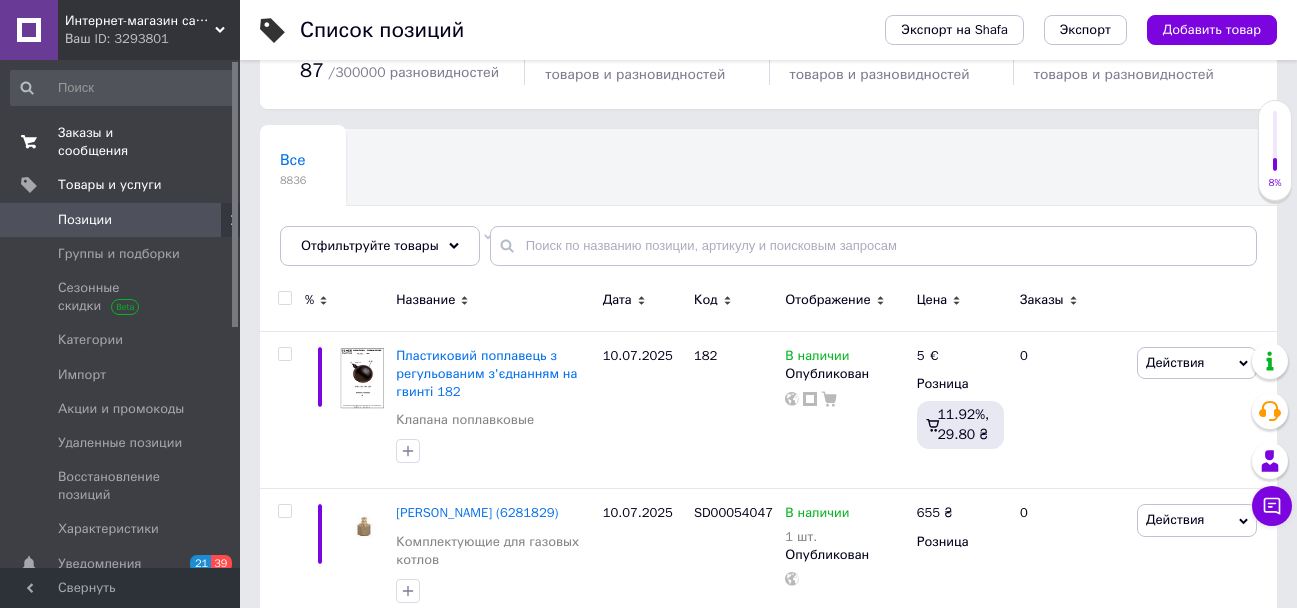 click on "Заказы и сообщения" at bounding box center (121, 142) 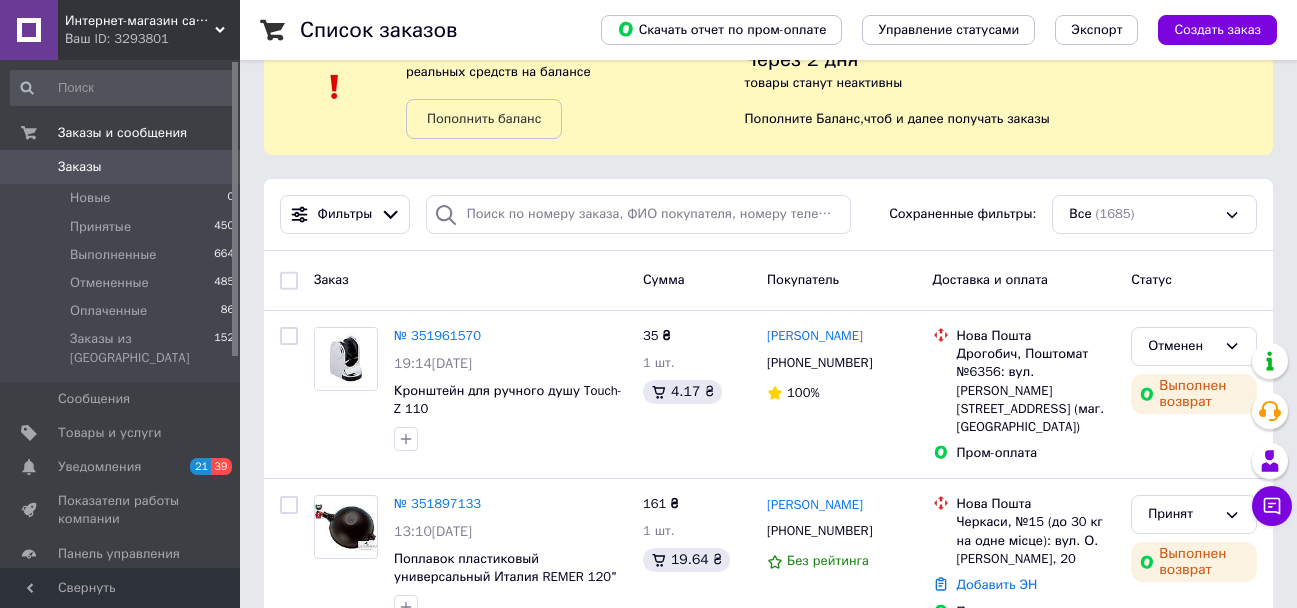 scroll, scrollTop: 100, scrollLeft: 0, axis: vertical 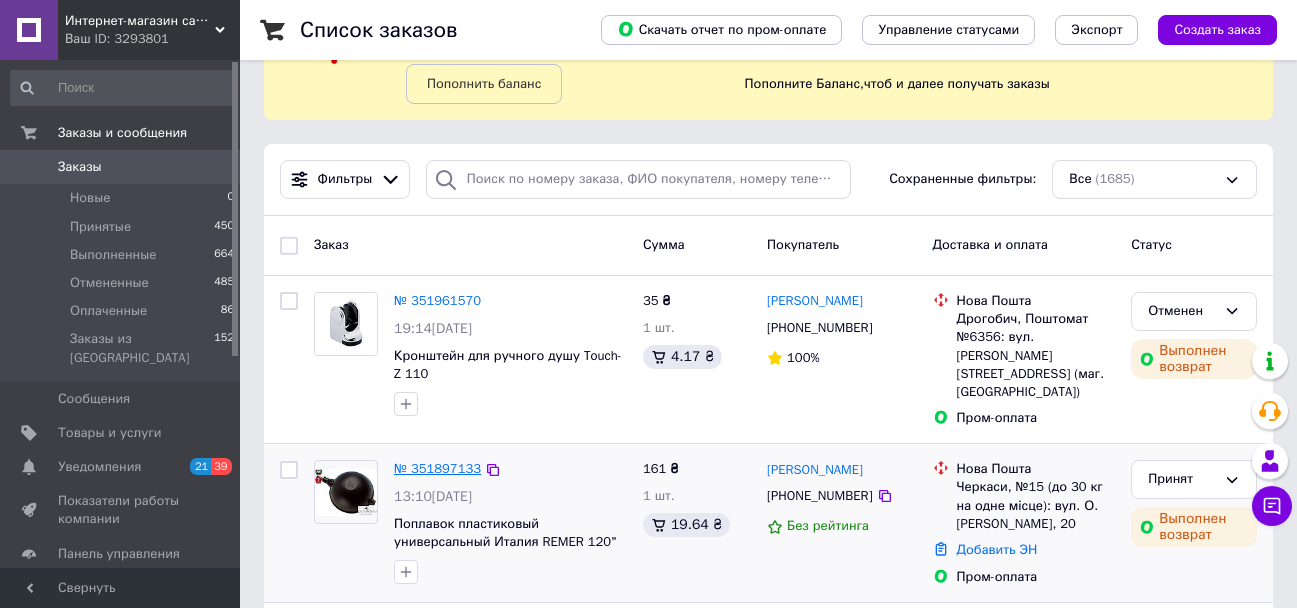 click on "№ 351897133" at bounding box center (437, 468) 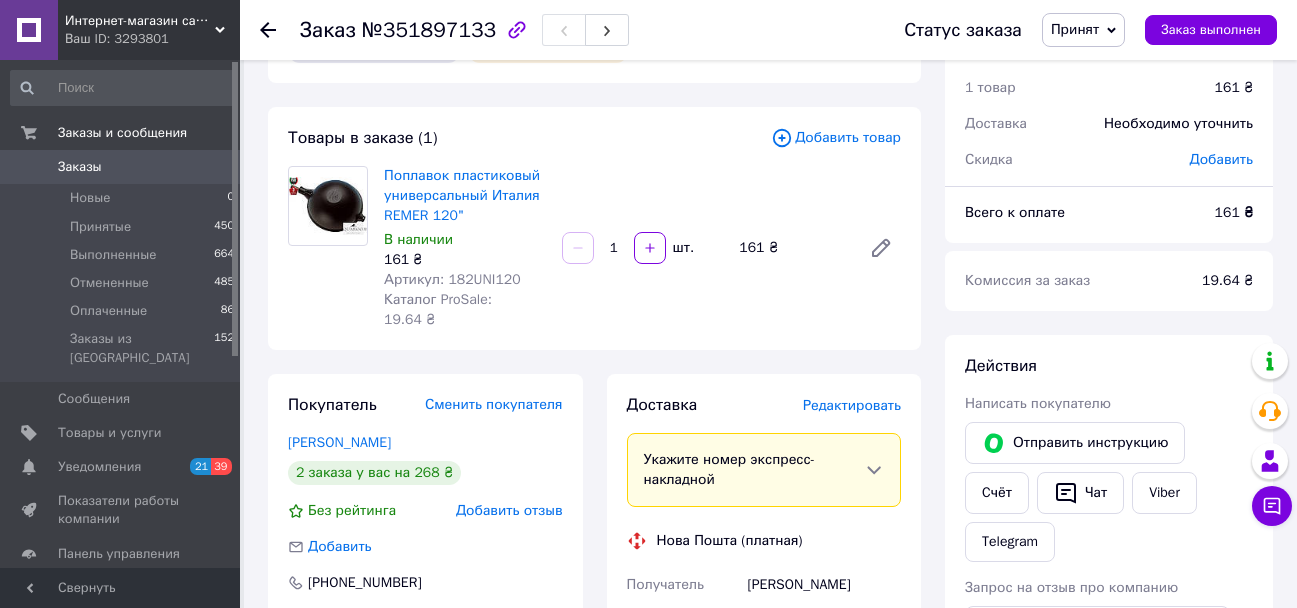 scroll, scrollTop: 100, scrollLeft: 0, axis: vertical 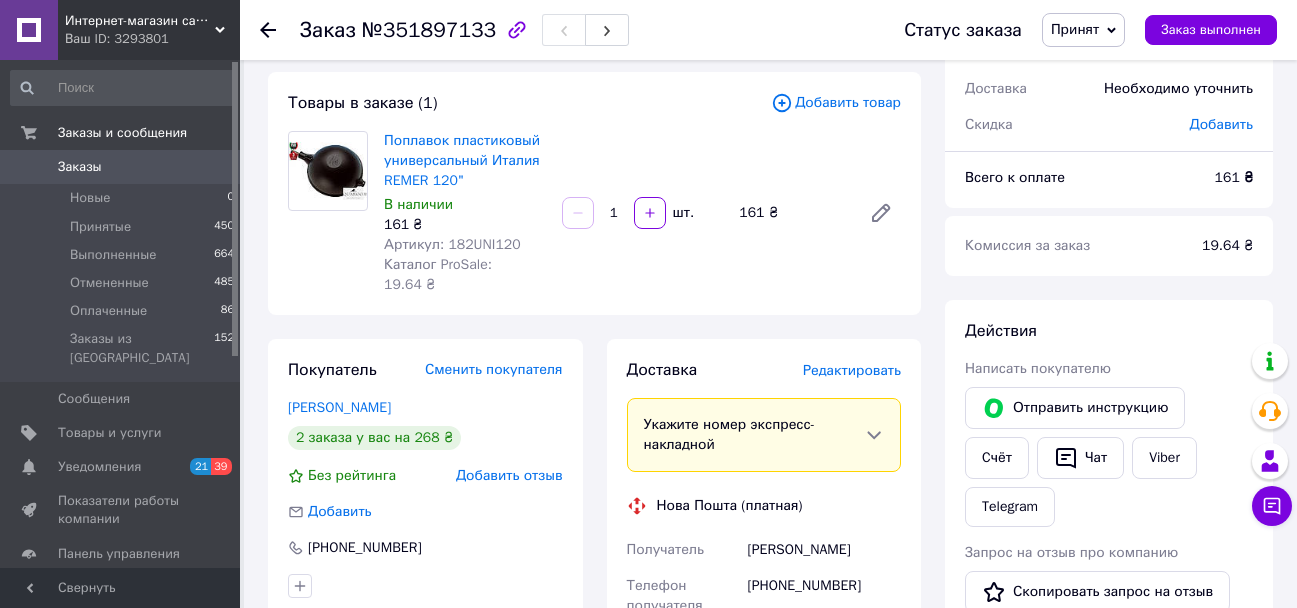 click on "Интернет-магазин сантехники "AQUAROOM"" at bounding box center (140, 21) 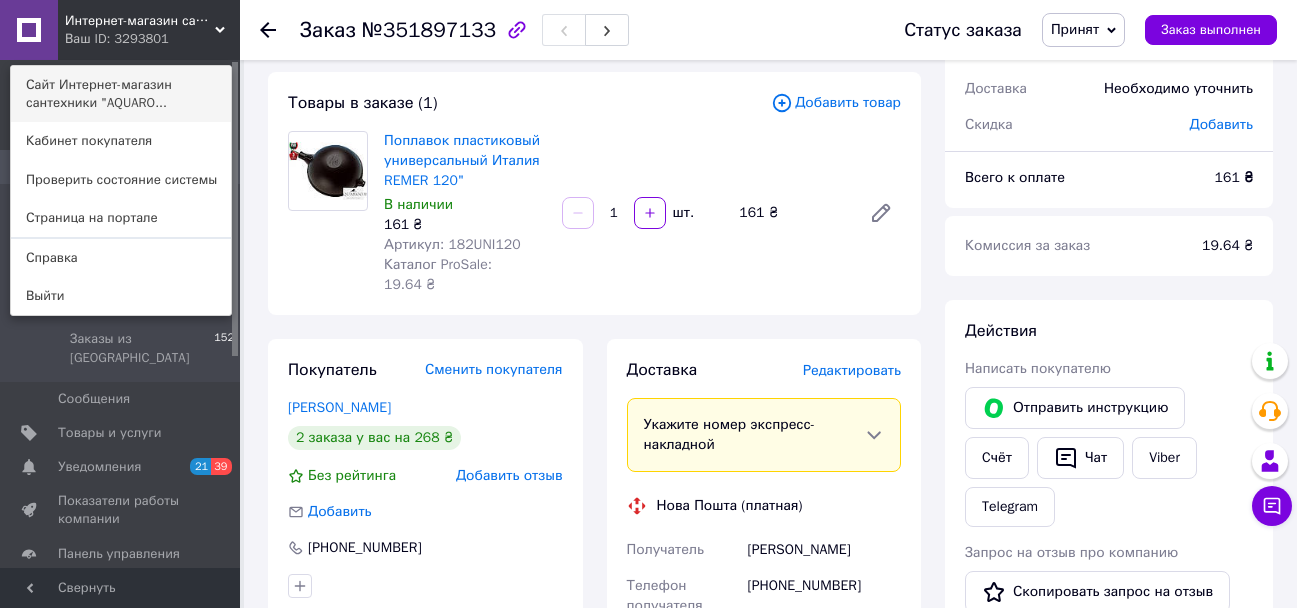 drag, startPoint x: 85, startPoint y: 64, endPoint x: 105, endPoint y: 88, distance: 31.241 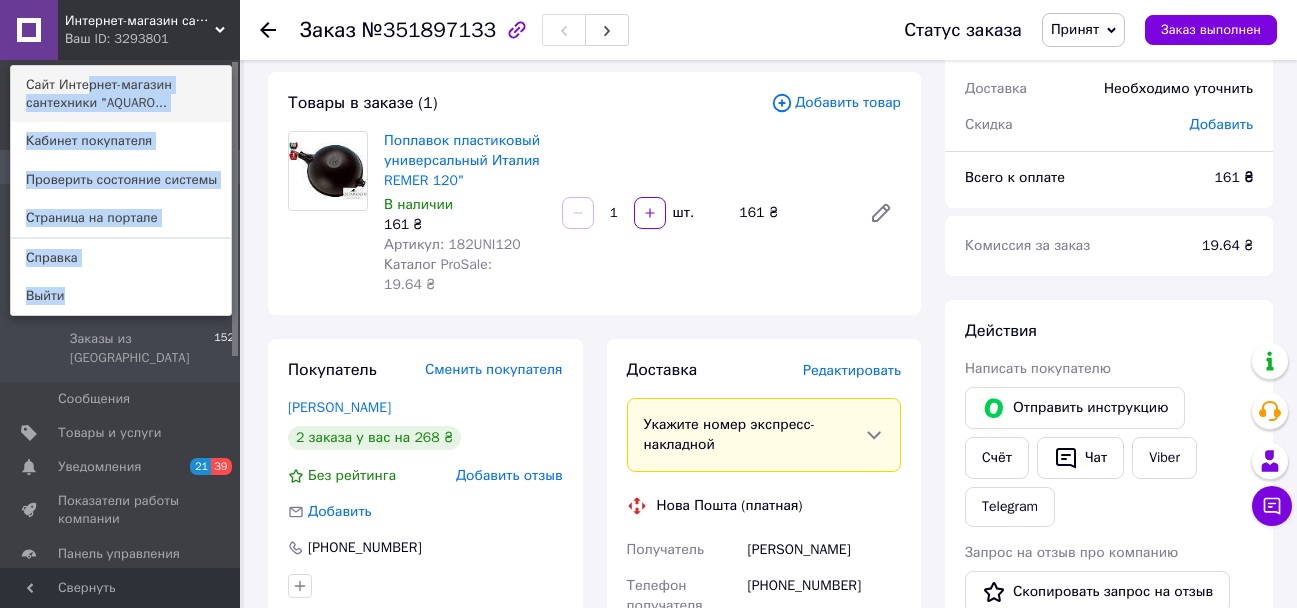 click on "Сайт Интернет-магазин сантехники "[PERSON_NAME]..." at bounding box center [121, 94] 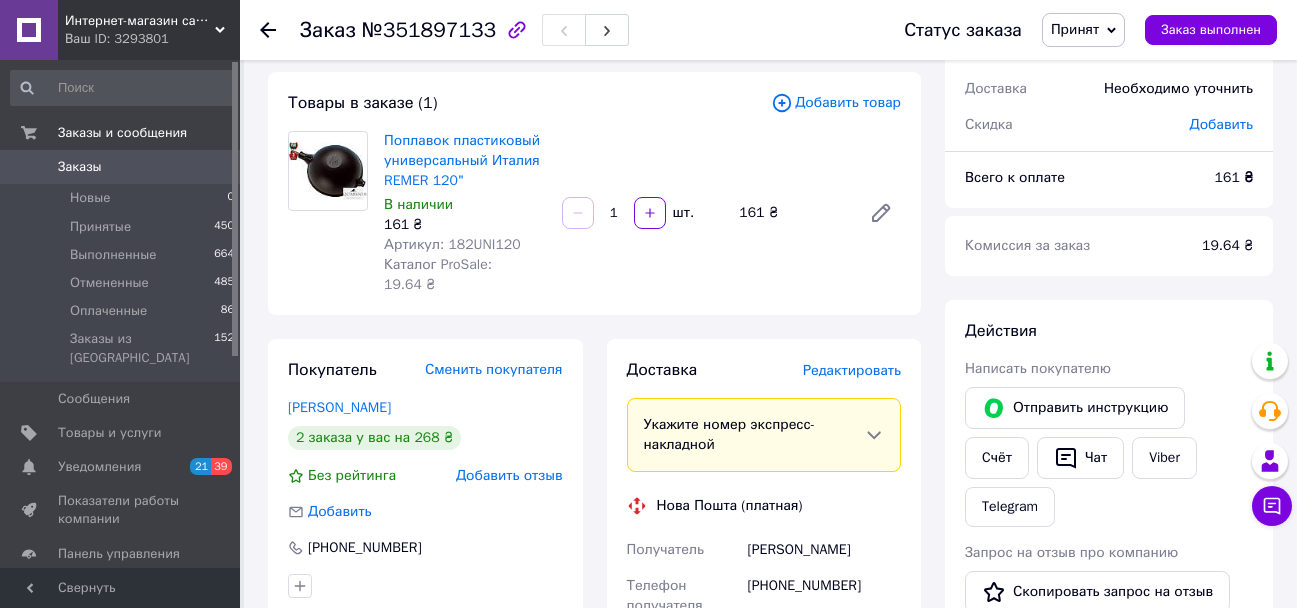 click on "Заказы" at bounding box center (80, 167) 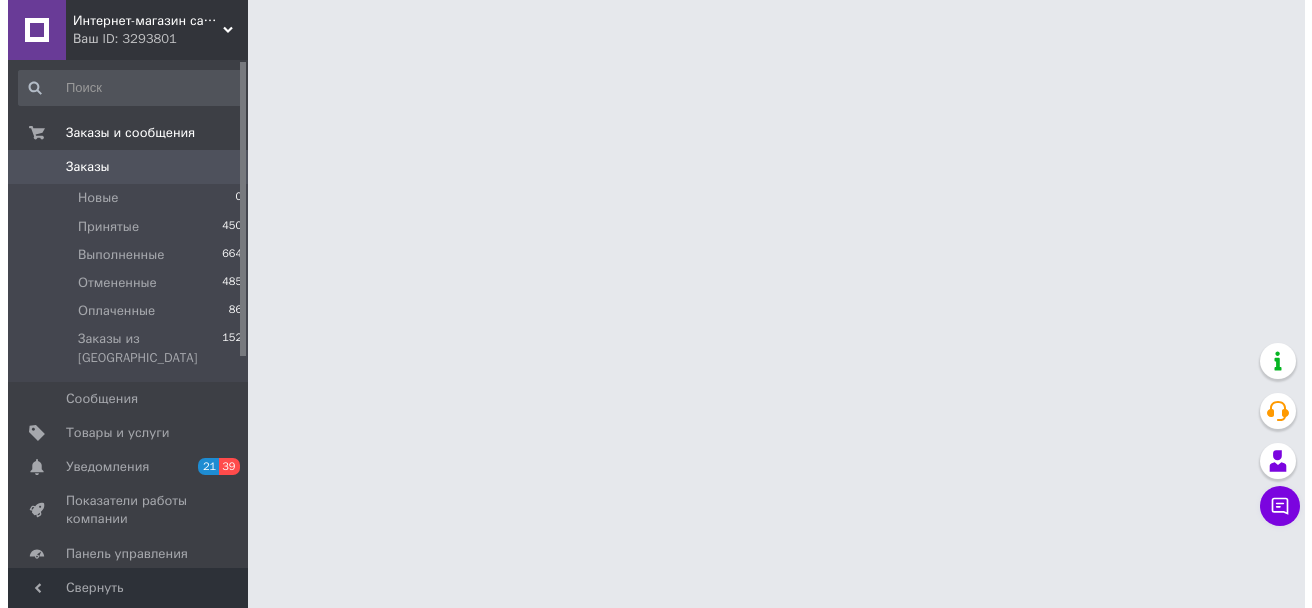 scroll, scrollTop: 0, scrollLeft: 0, axis: both 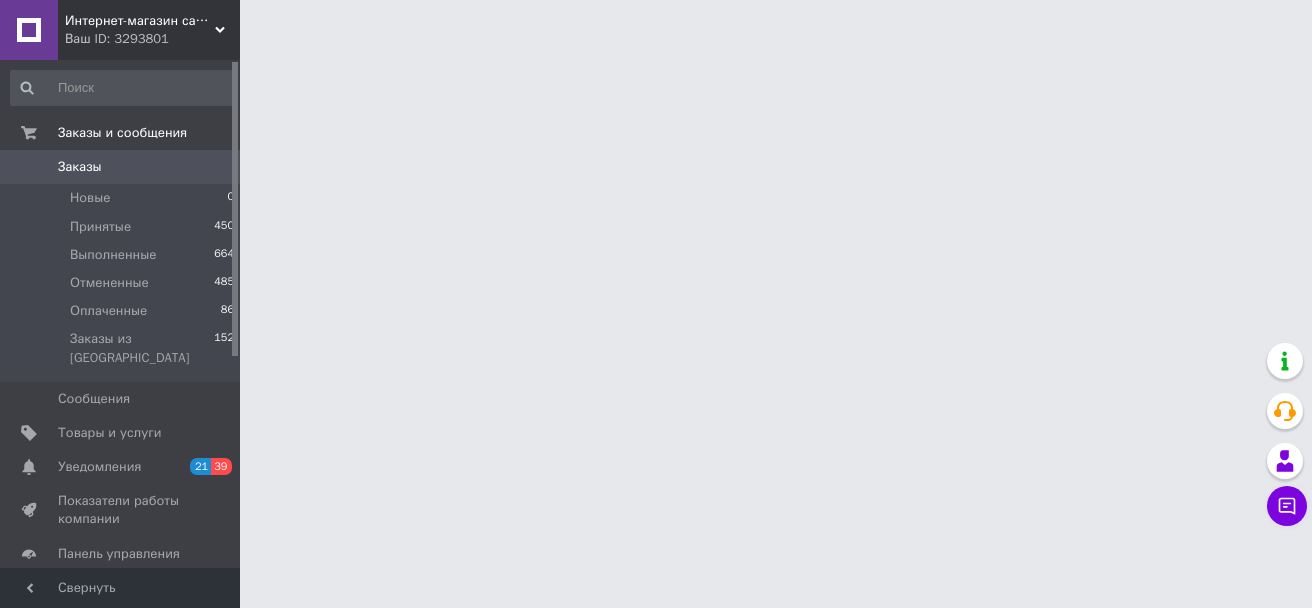 click on "Заказы" at bounding box center [80, 167] 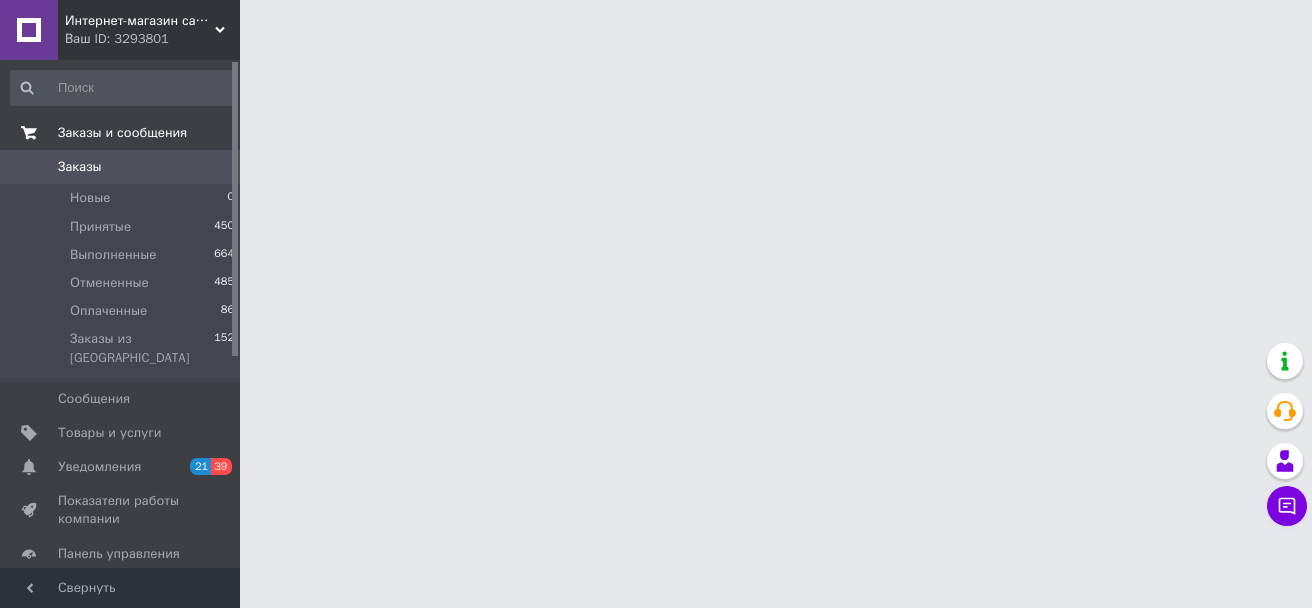 click on "Заказы и сообщения" at bounding box center [122, 133] 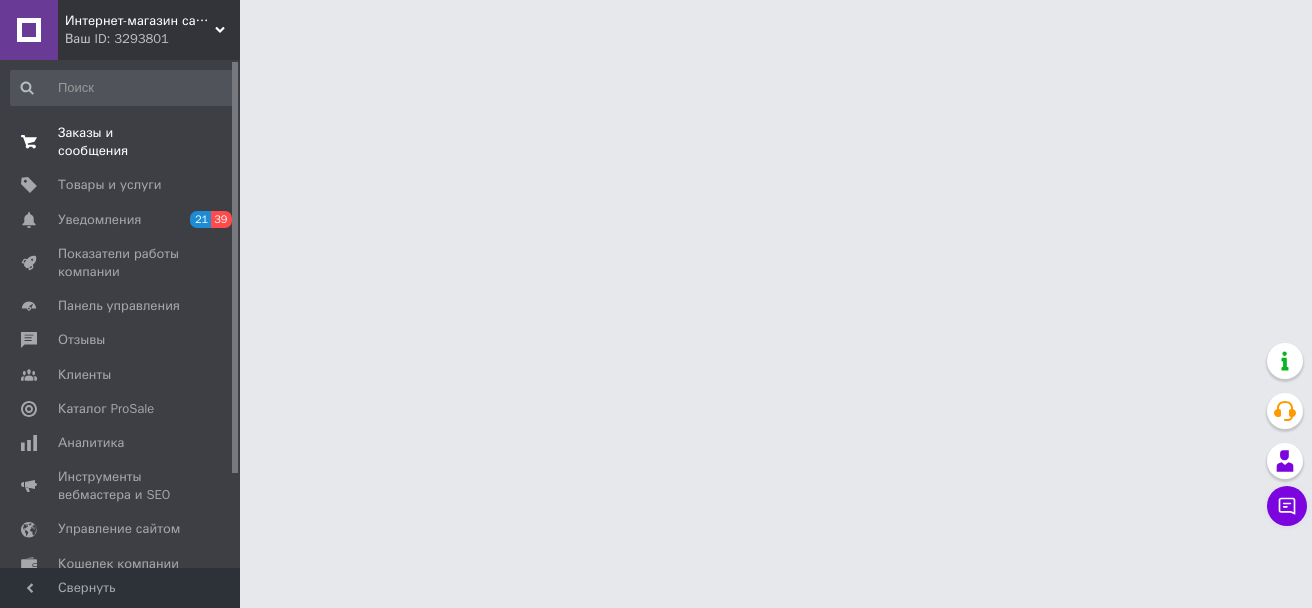 click on "Заказы и сообщения" at bounding box center [121, 142] 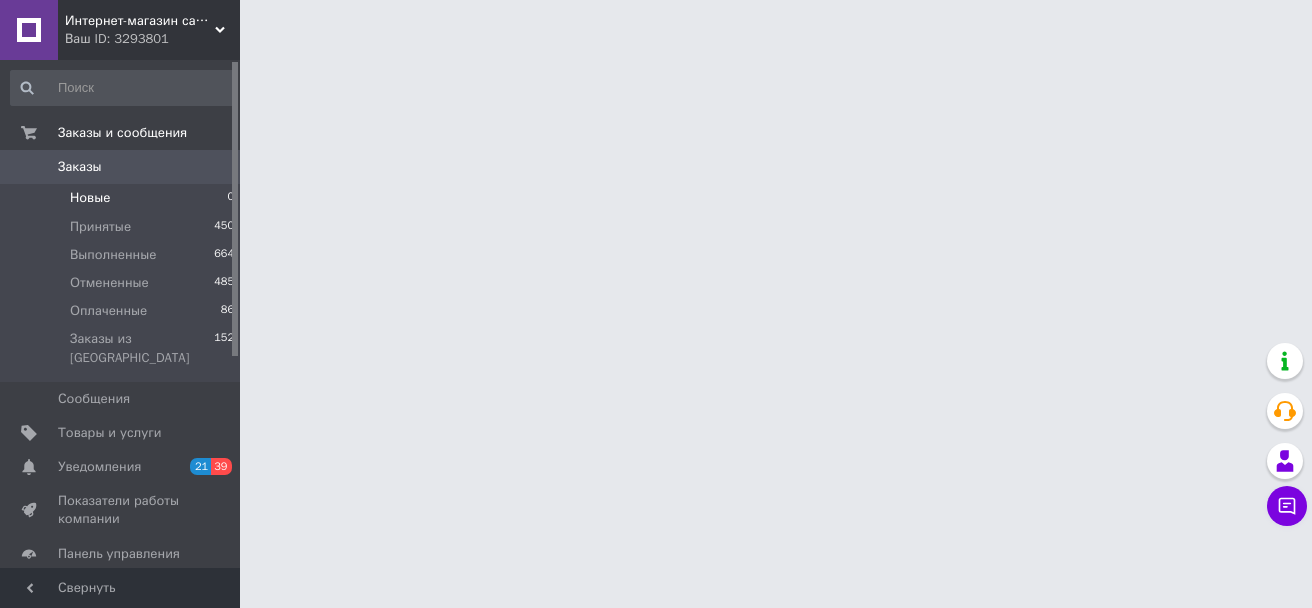 click on "Новые" at bounding box center (90, 198) 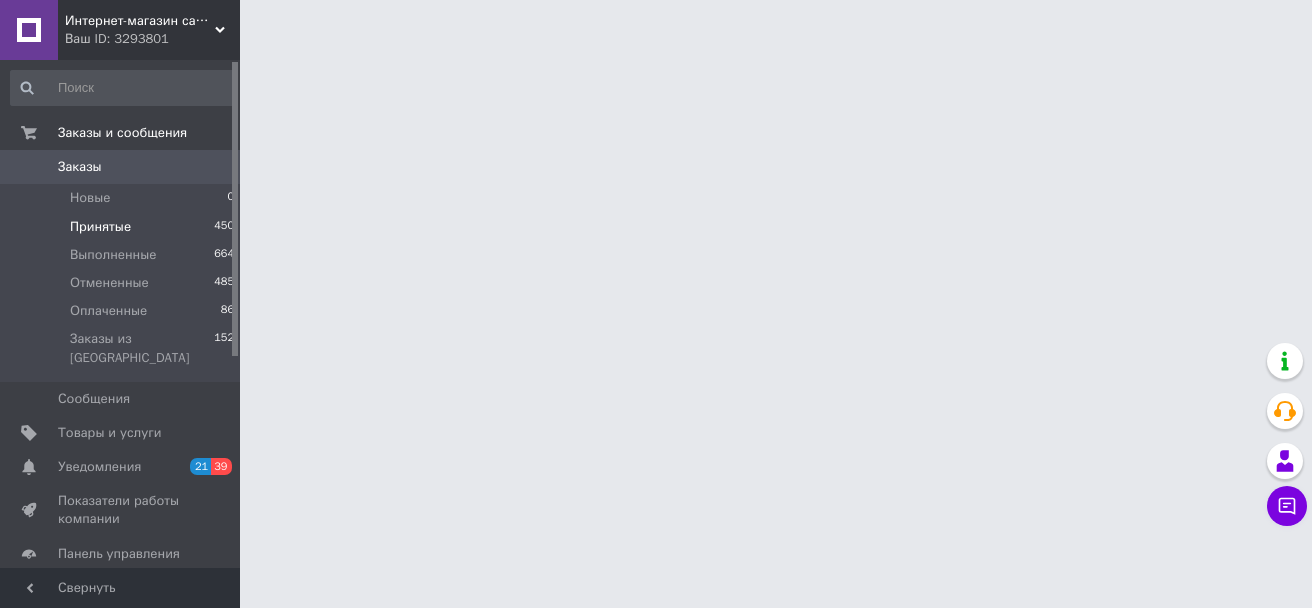 click on "Принятые" at bounding box center (100, 227) 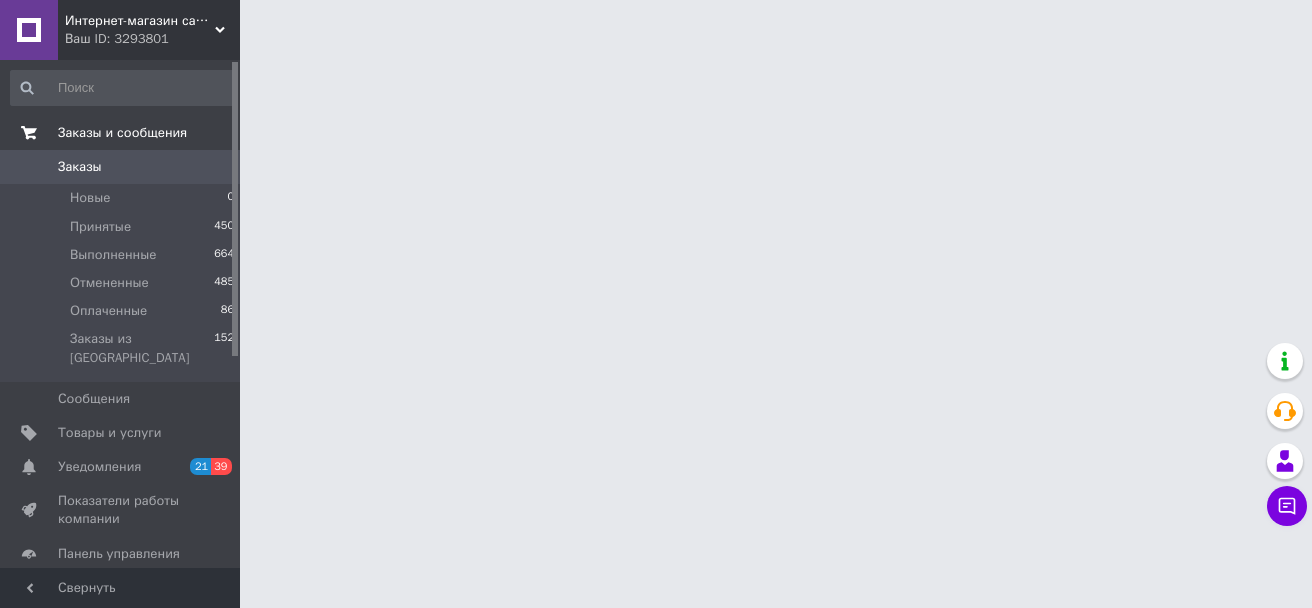 click on "Заказы и сообщения" at bounding box center (122, 133) 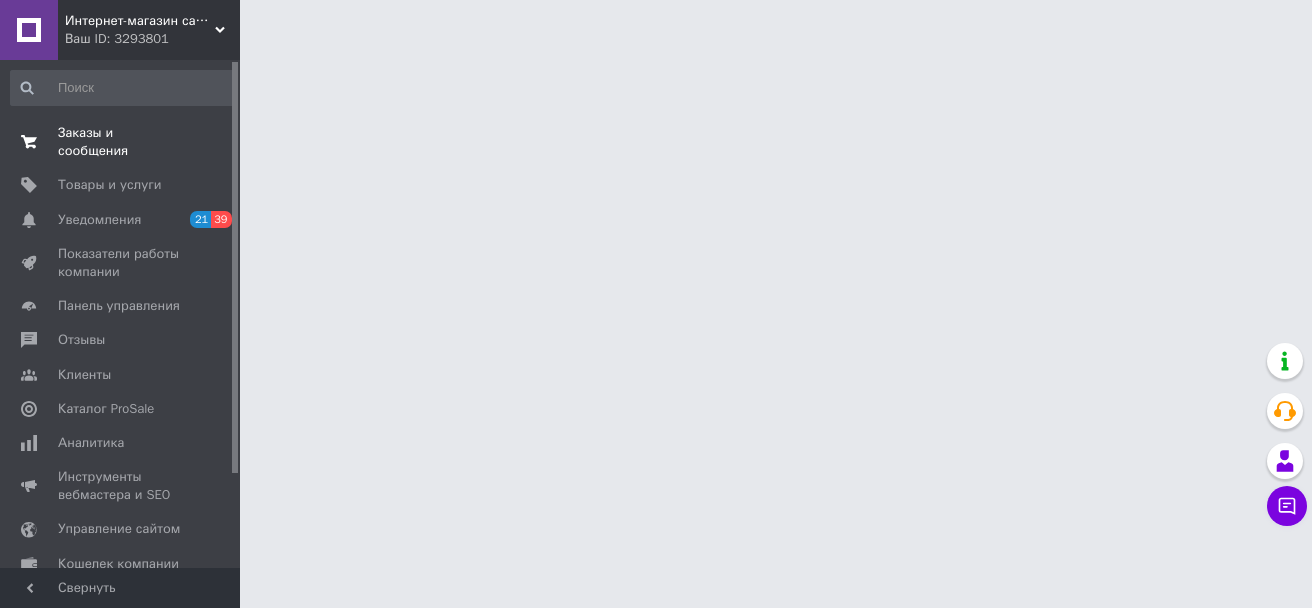 click on "Заказы и сообщения" at bounding box center [121, 142] 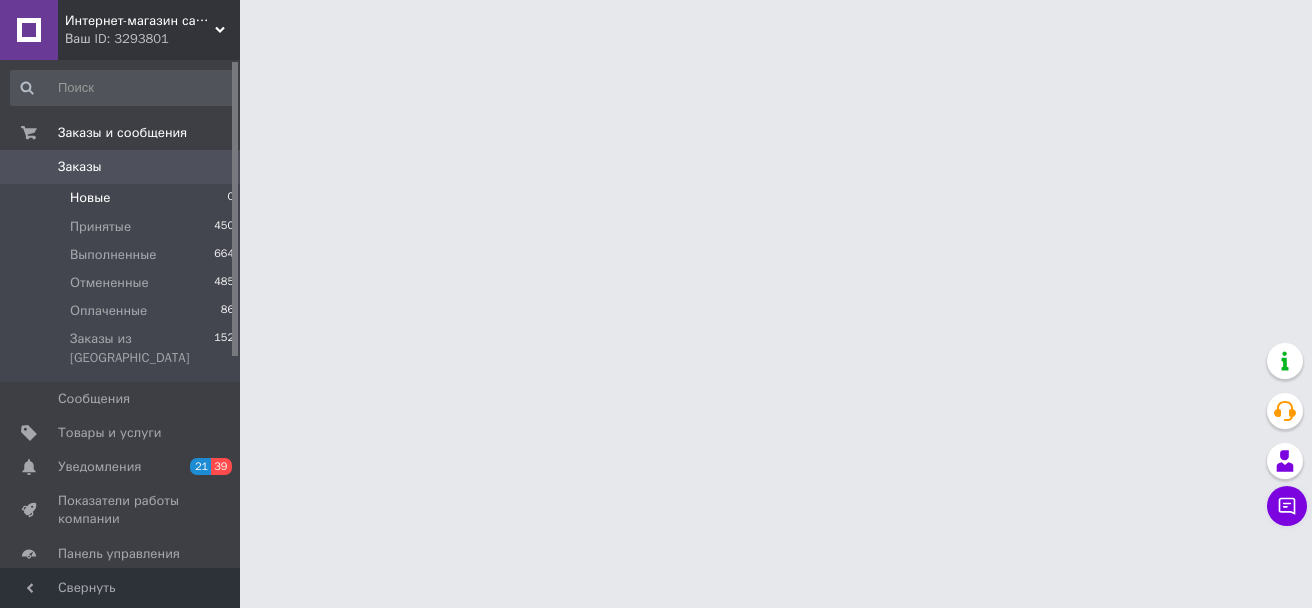 click on "Новые" at bounding box center [90, 198] 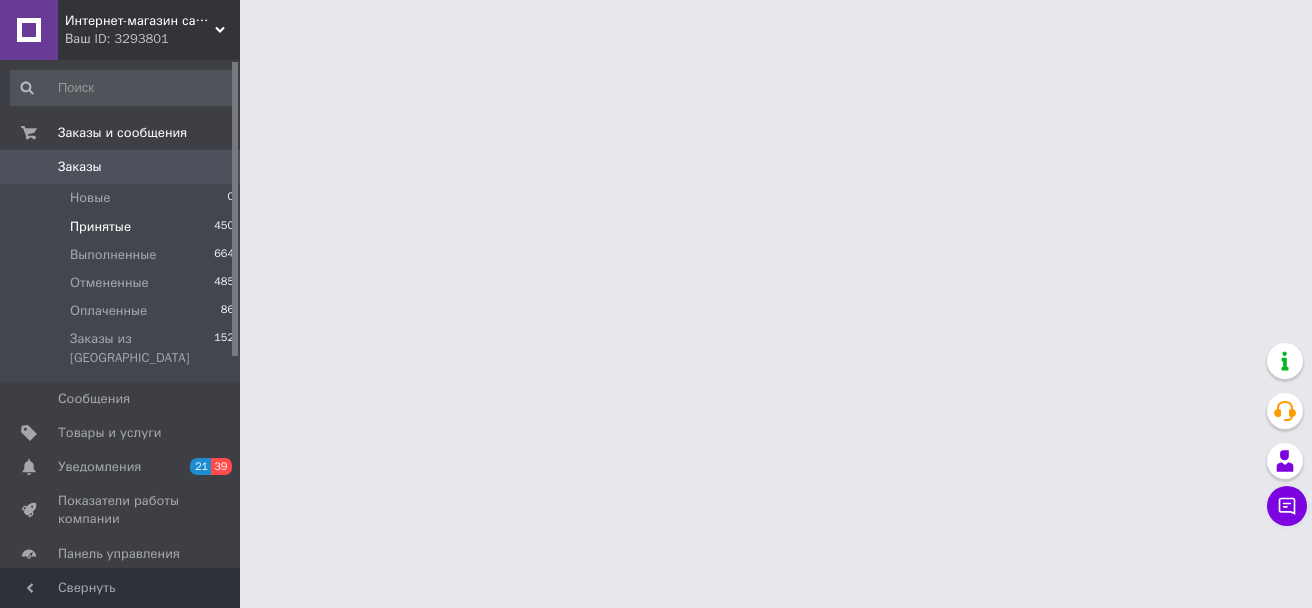 click on "Принятые" at bounding box center [100, 227] 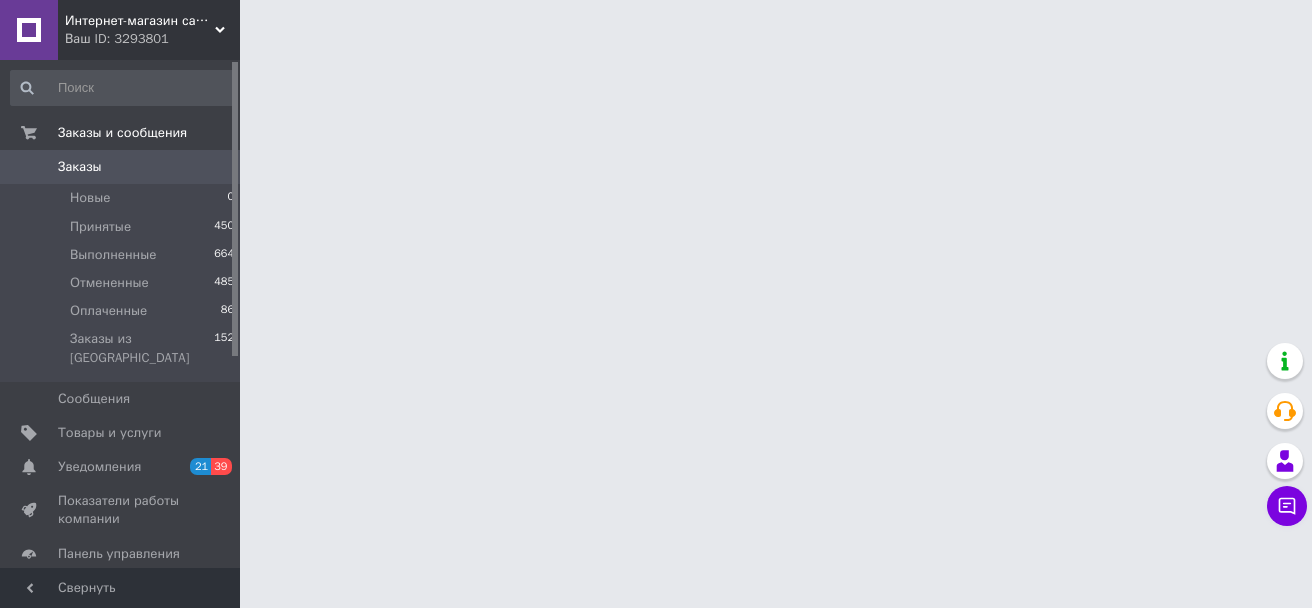 click on "Интернет-магазин сантехники "AQUAROOM"" at bounding box center [140, 21] 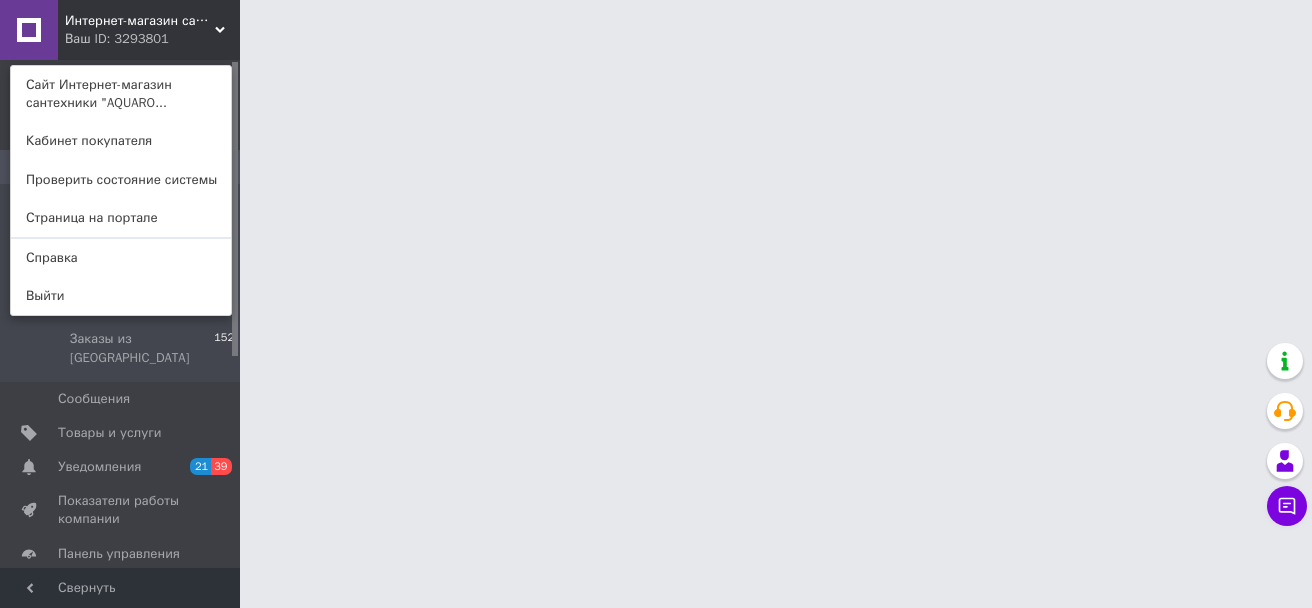 click on "Интернет-магазин сантехники "AQUAROOM" Ваш ID: 3293801 Сайт Интернет-магазин сантехники "AQUARO... Кабинет покупателя Проверить состояние системы Страница на портале Справка Выйти Заказы и сообщения Заказы 0 Новые 0 Принятые 450 Выполненные 664 Отмененные 485 Оплаченные 86 Заказы из Розетки 152 Сообщения 0 Товары и услуги Уведомления 21 39 Показатели работы компании Панель управления Отзывы Клиенты Каталог ProSale Аналитика Инструменты вебмастера и SEO Управление сайтом Кошелек компании Маркет Настройки Тарифы и счета Prom топ" at bounding box center (656, 25) 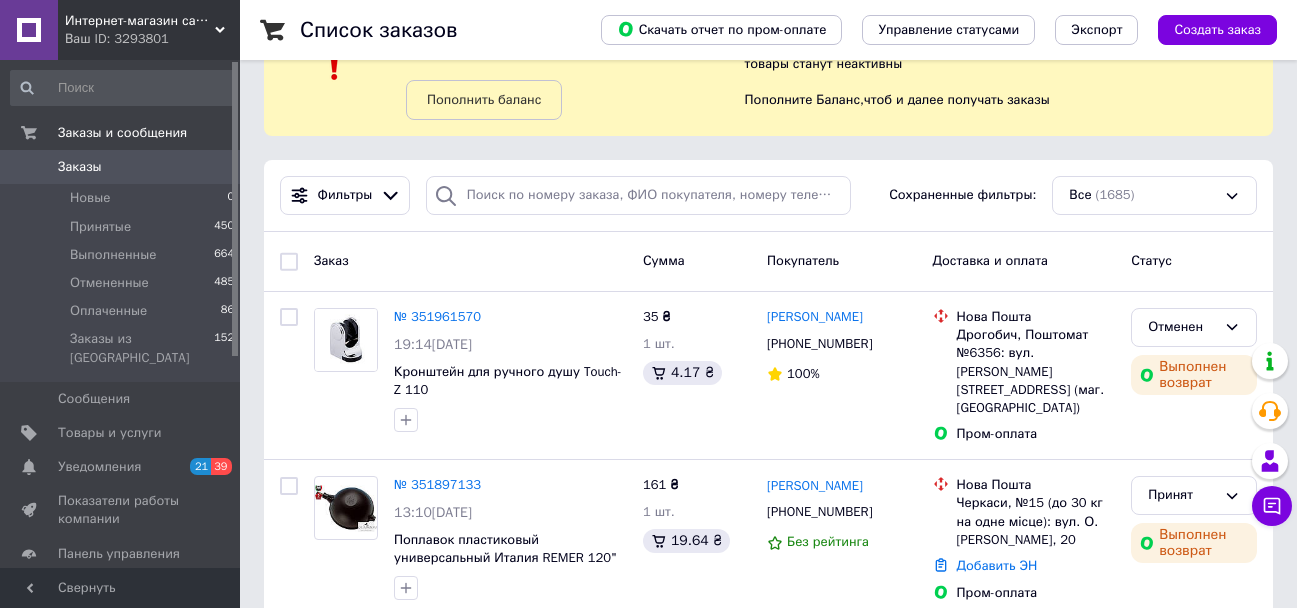 scroll, scrollTop: 200, scrollLeft: 0, axis: vertical 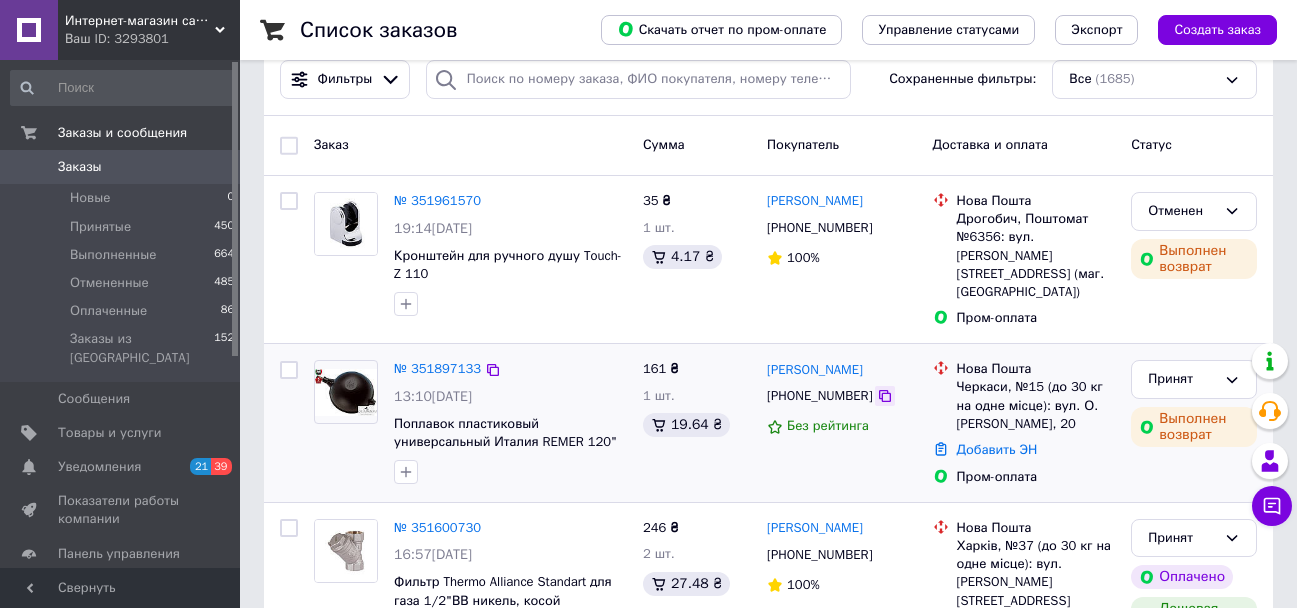 click 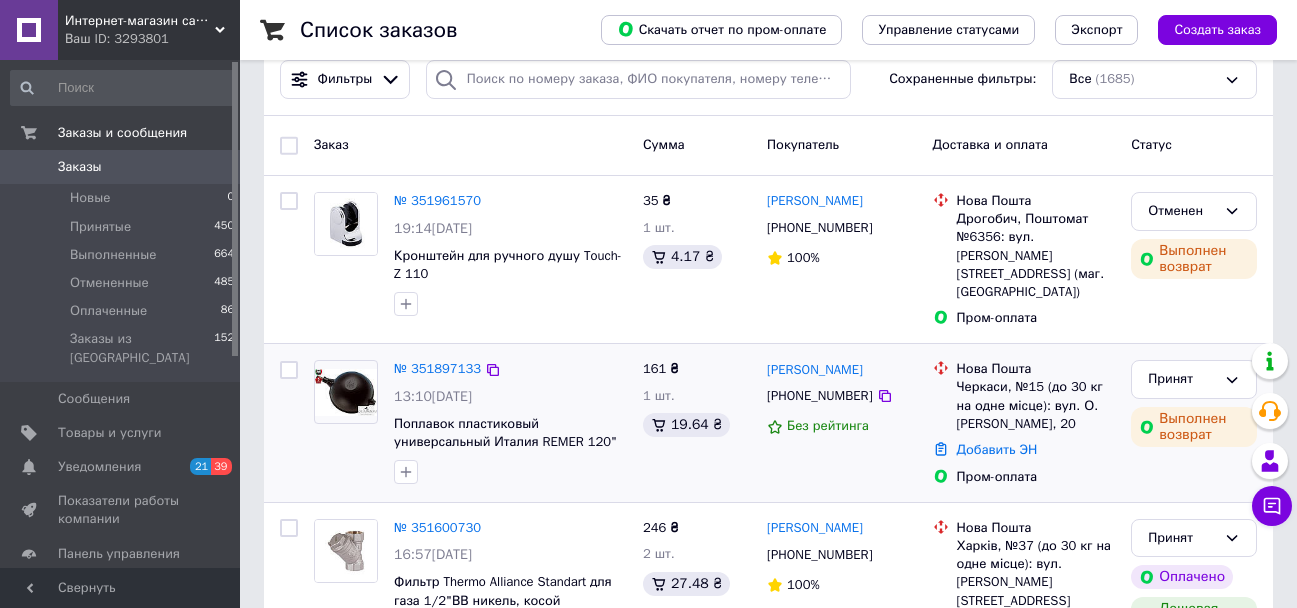 drag, startPoint x: 809, startPoint y: 347, endPoint x: 863, endPoint y: 366, distance: 57.245087 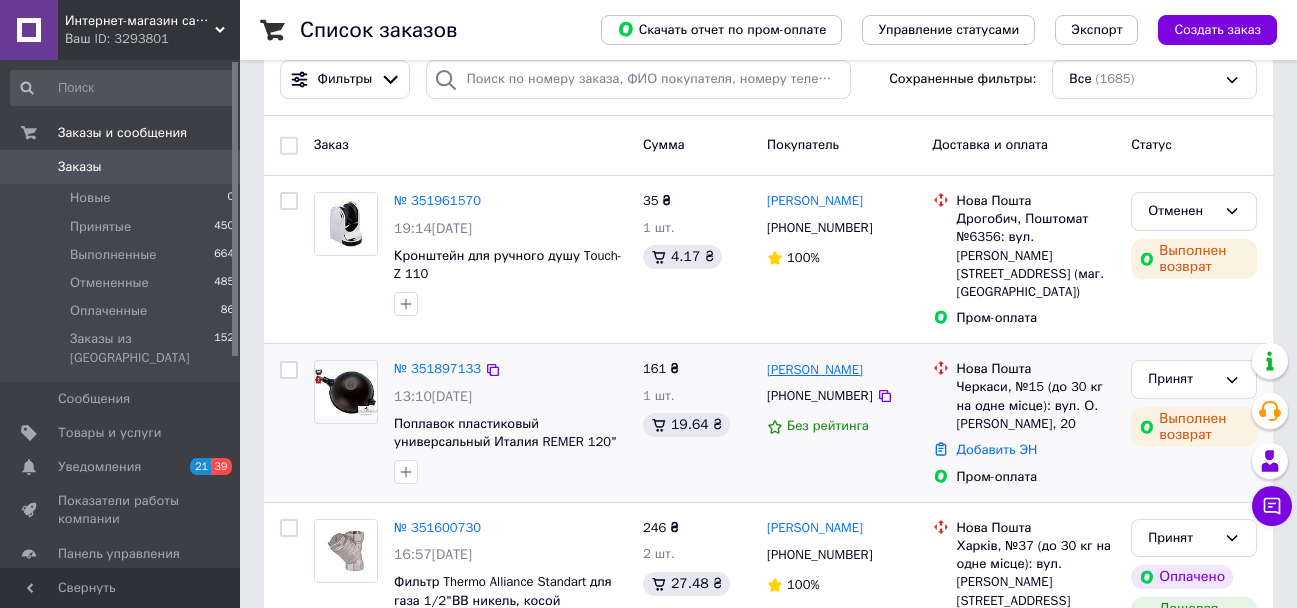 copy on "[PERSON_NAME]" 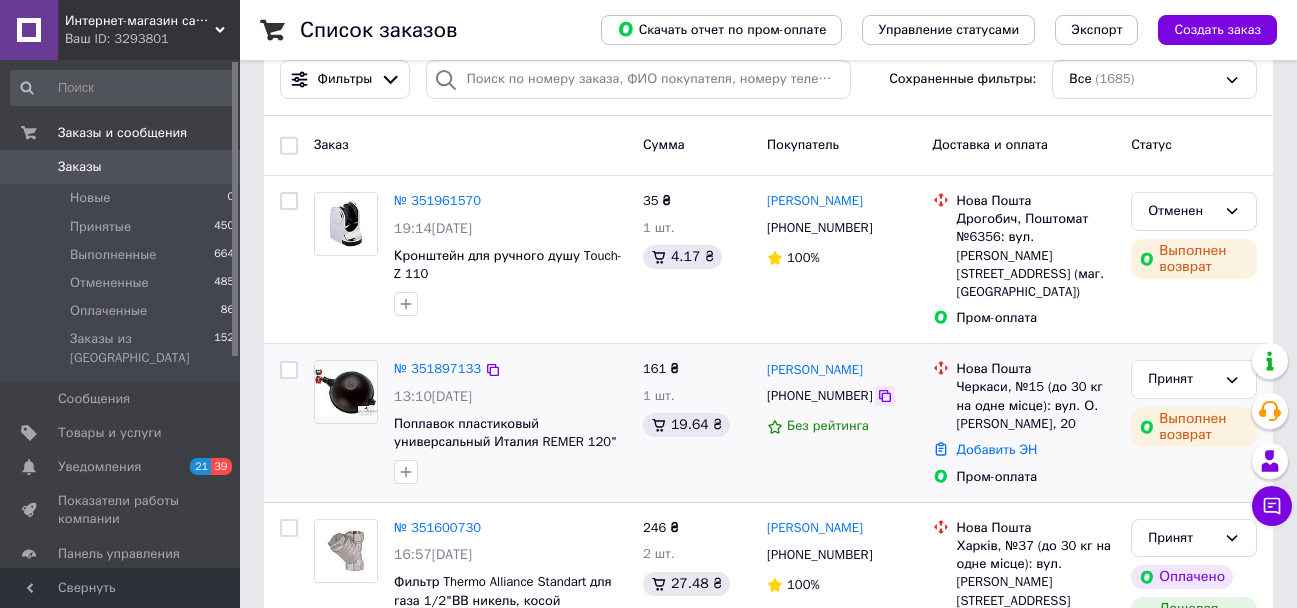click 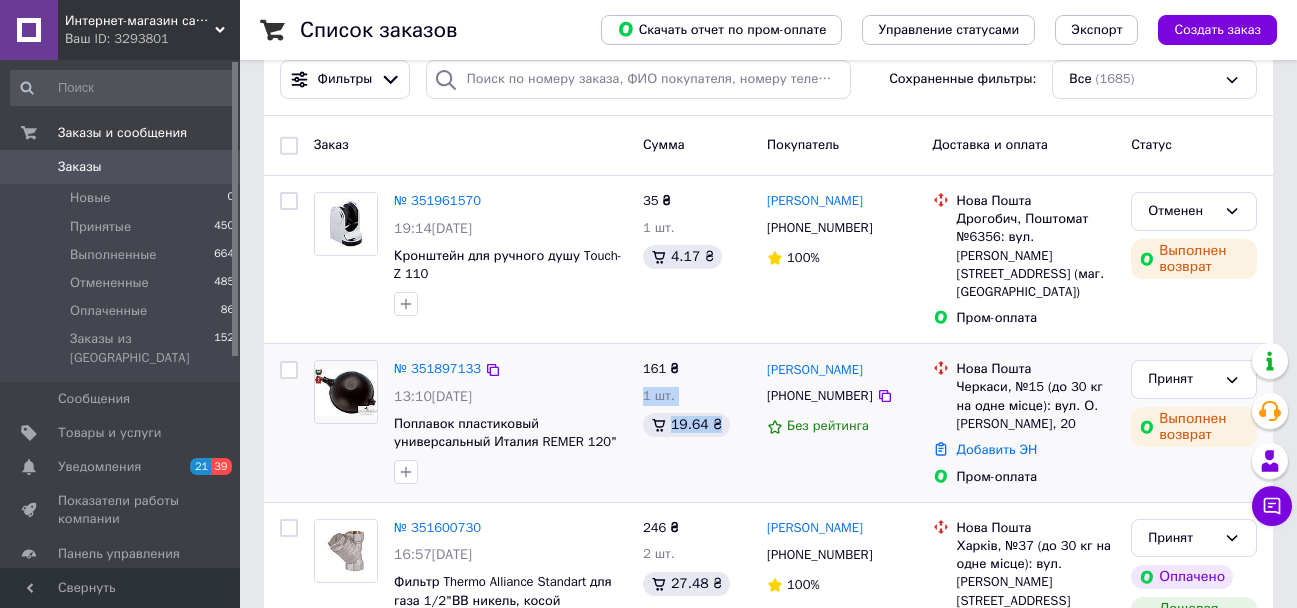drag, startPoint x: 751, startPoint y: 347, endPoint x: 851, endPoint y: 349, distance: 100.02 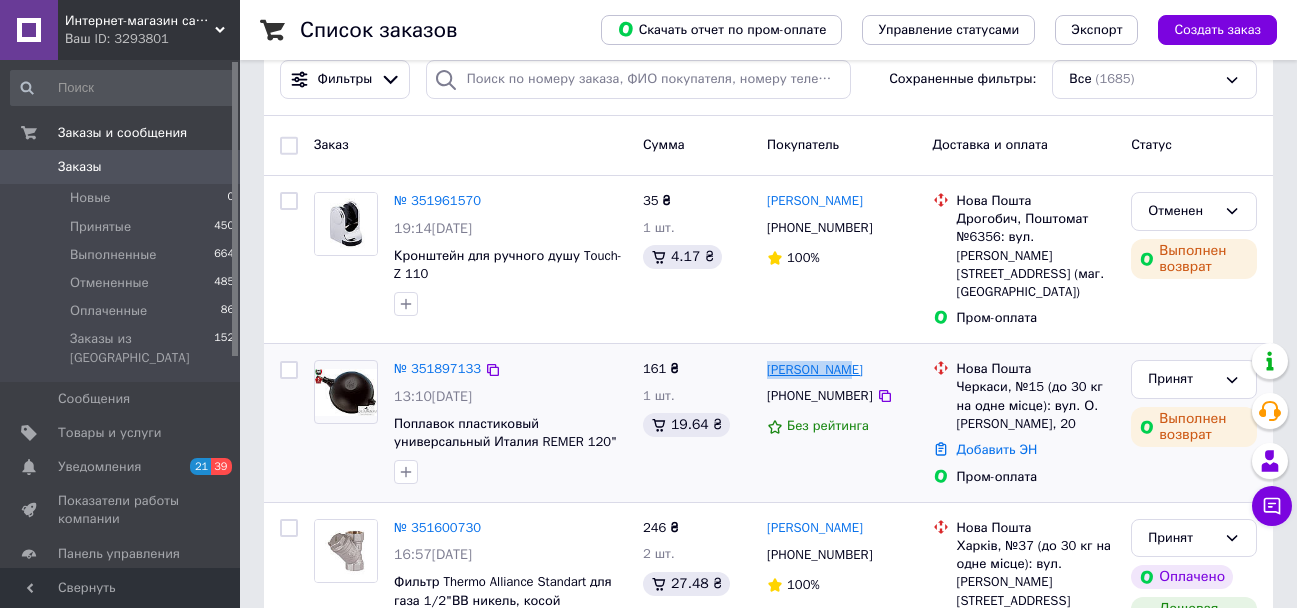 drag, startPoint x: 772, startPoint y: 349, endPoint x: 846, endPoint y: 356, distance: 74.330345 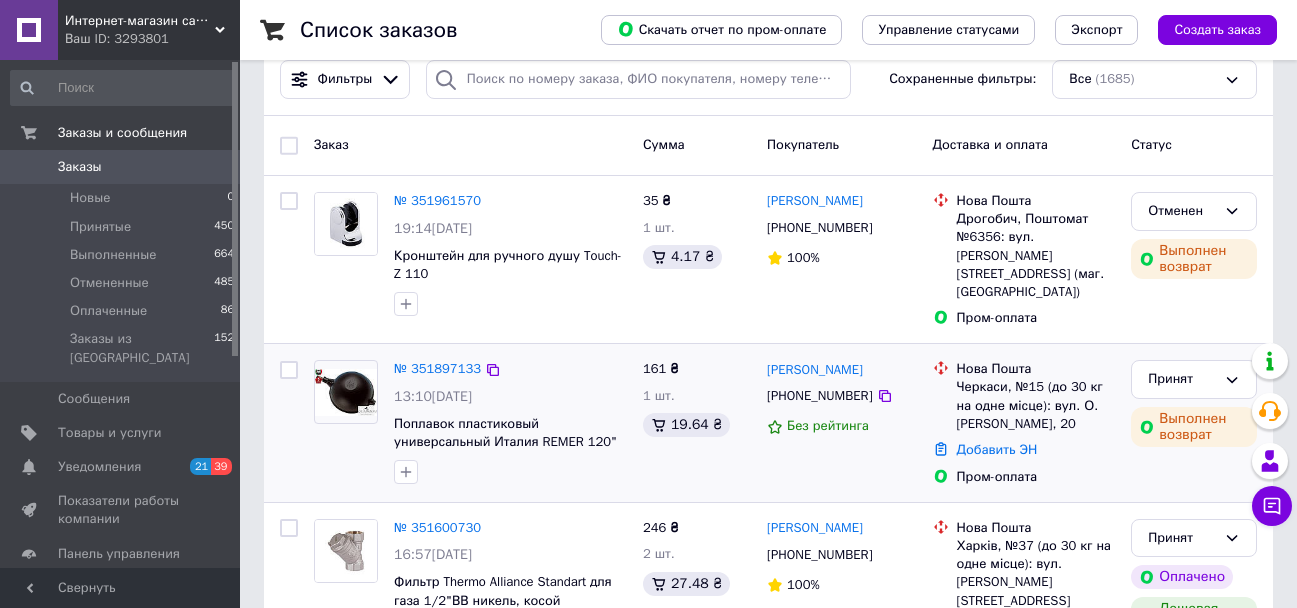 click on "[PERSON_NAME]" at bounding box center (842, 369) 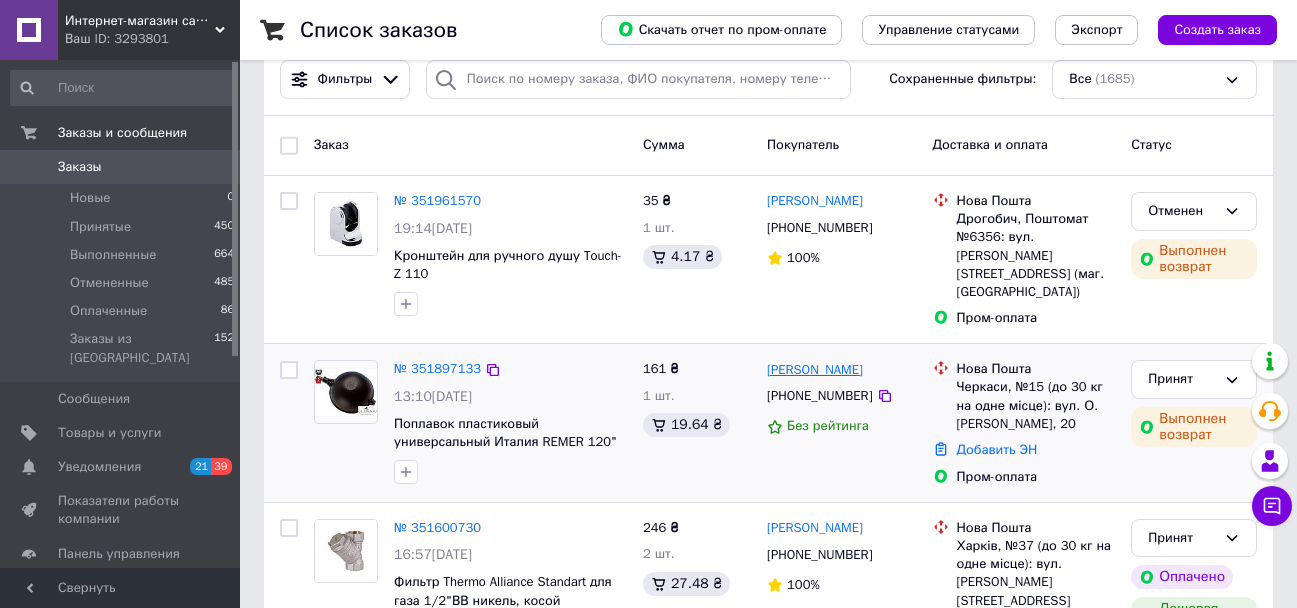 drag, startPoint x: 767, startPoint y: 344, endPoint x: 862, endPoint y: 356, distance: 95.7549 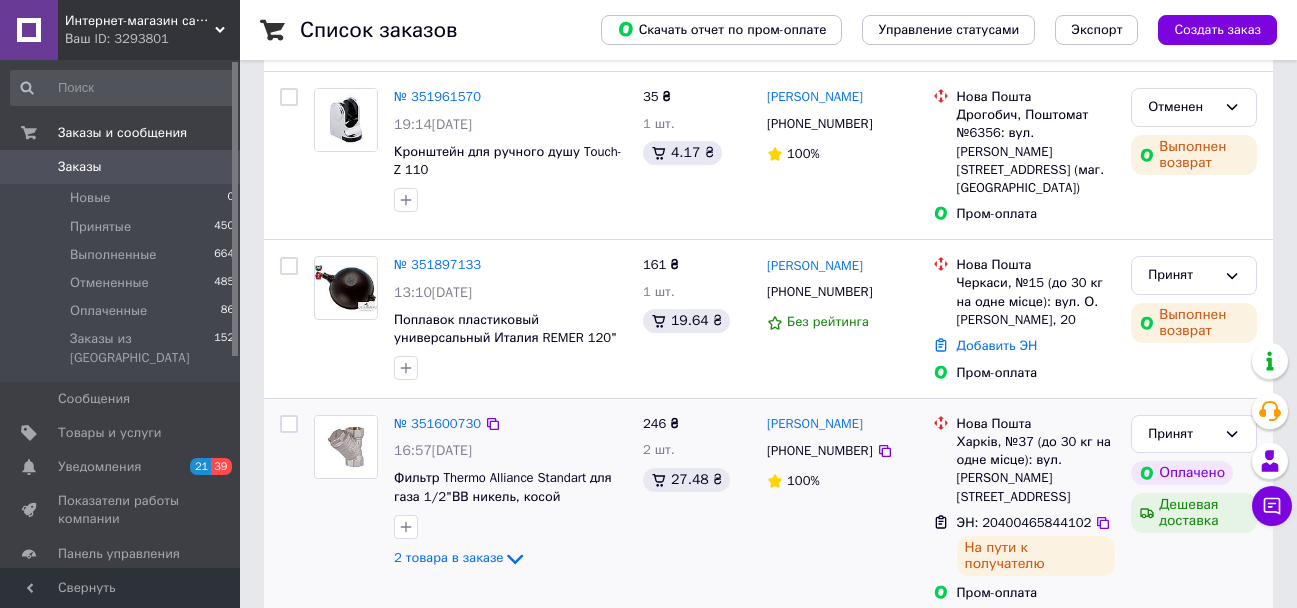 scroll, scrollTop: 400, scrollLeft: 0, axis: vertical 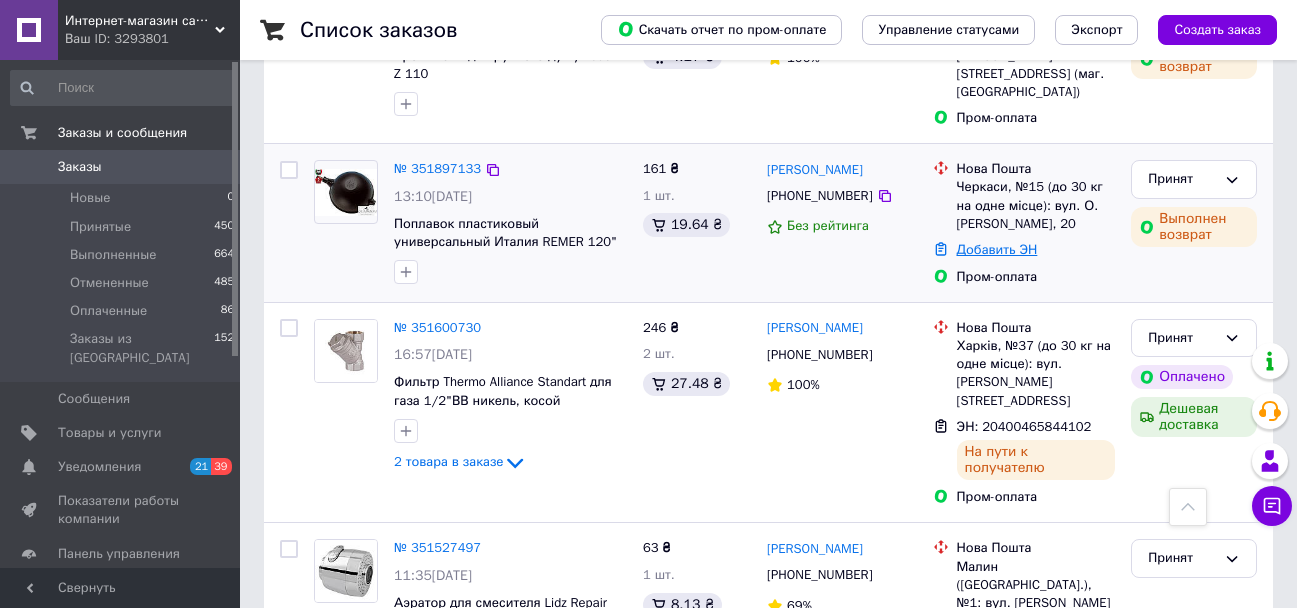 click on "Добавить ЭН" at bounding box center [997, 249] 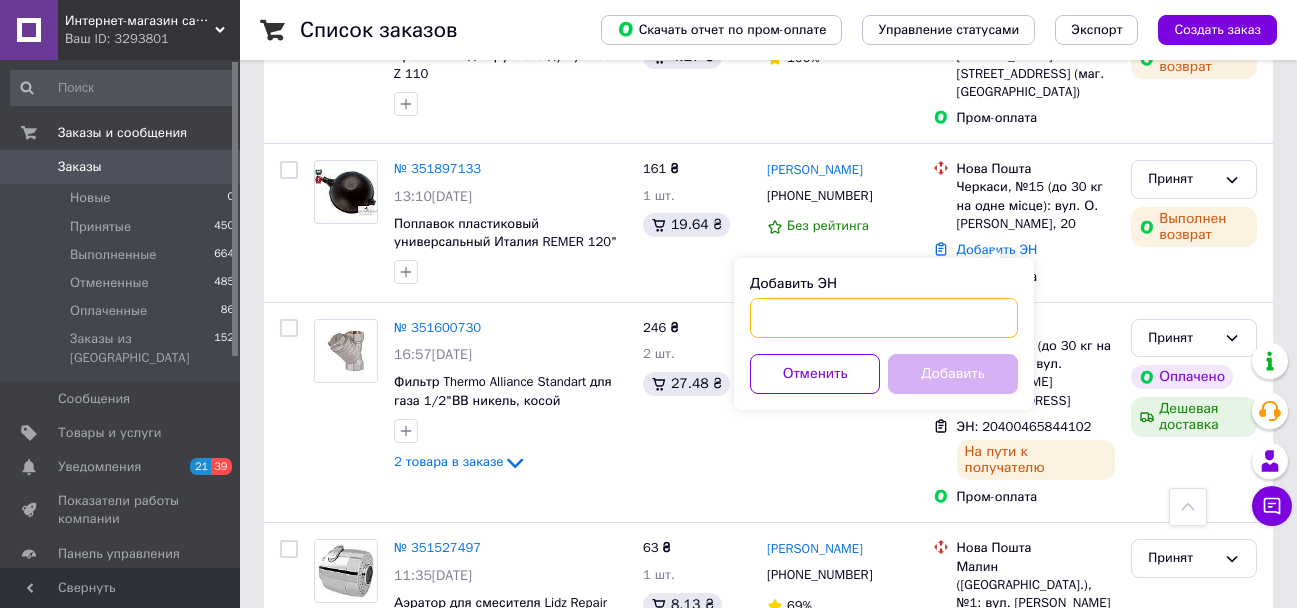 paste on "20451203162011" 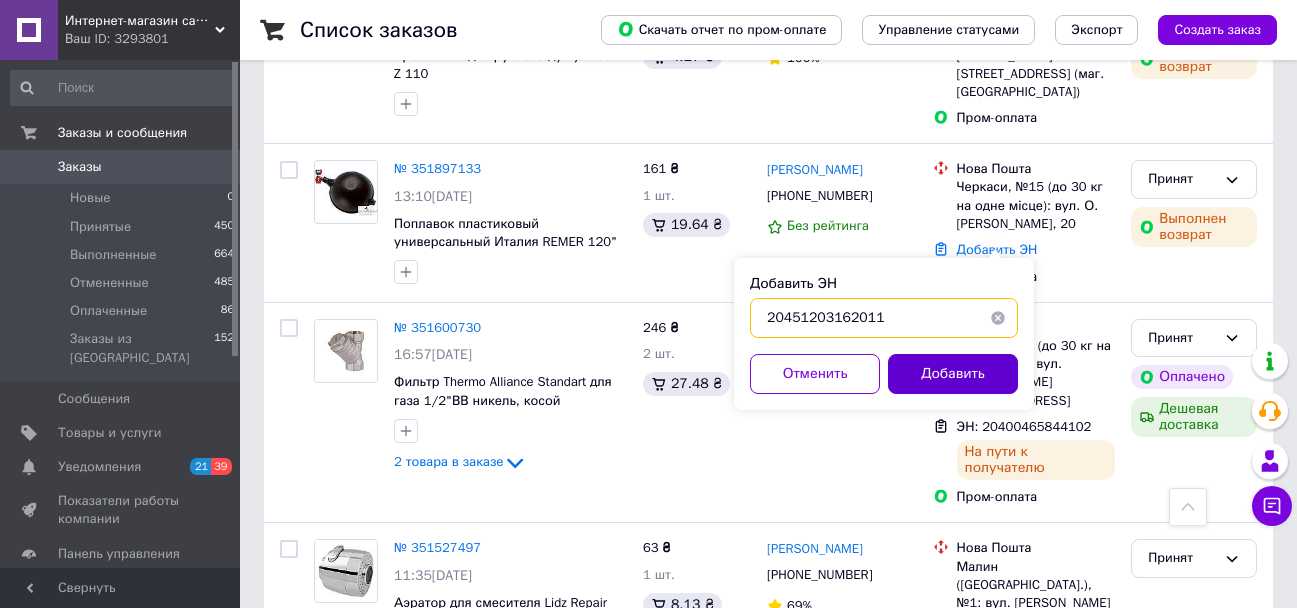 type on "20451203162011" 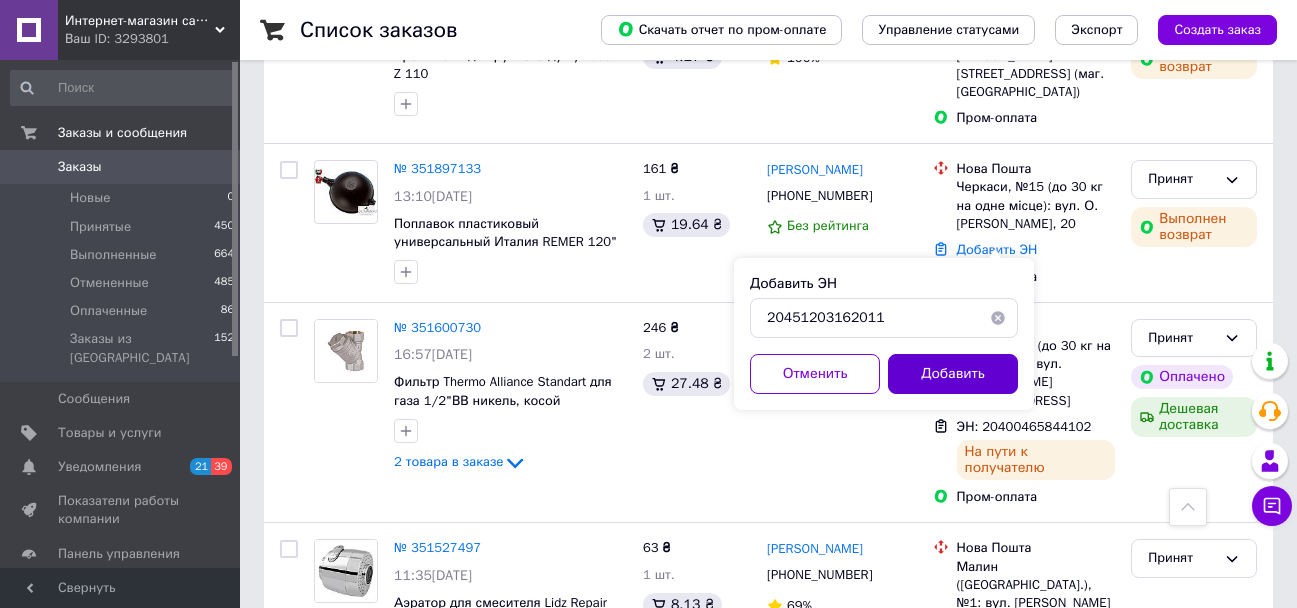 click on "Добавить" at bounding box center (953, 374) 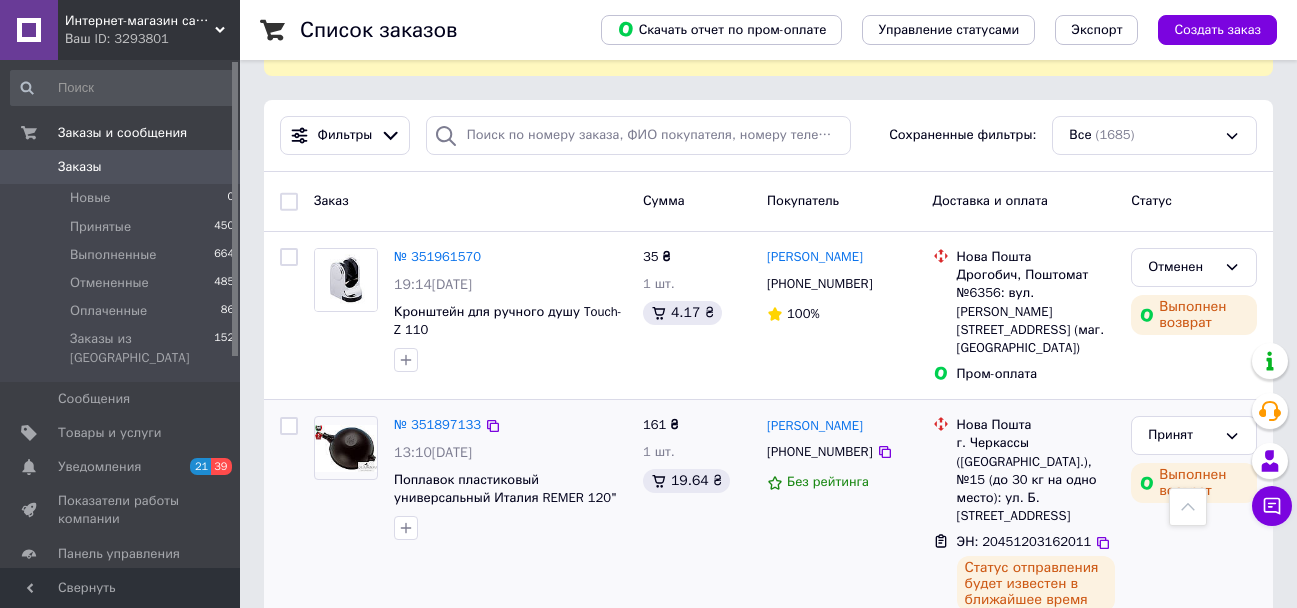 scroll, scrollTop: 0, scrollLeft: 0, axis: both 